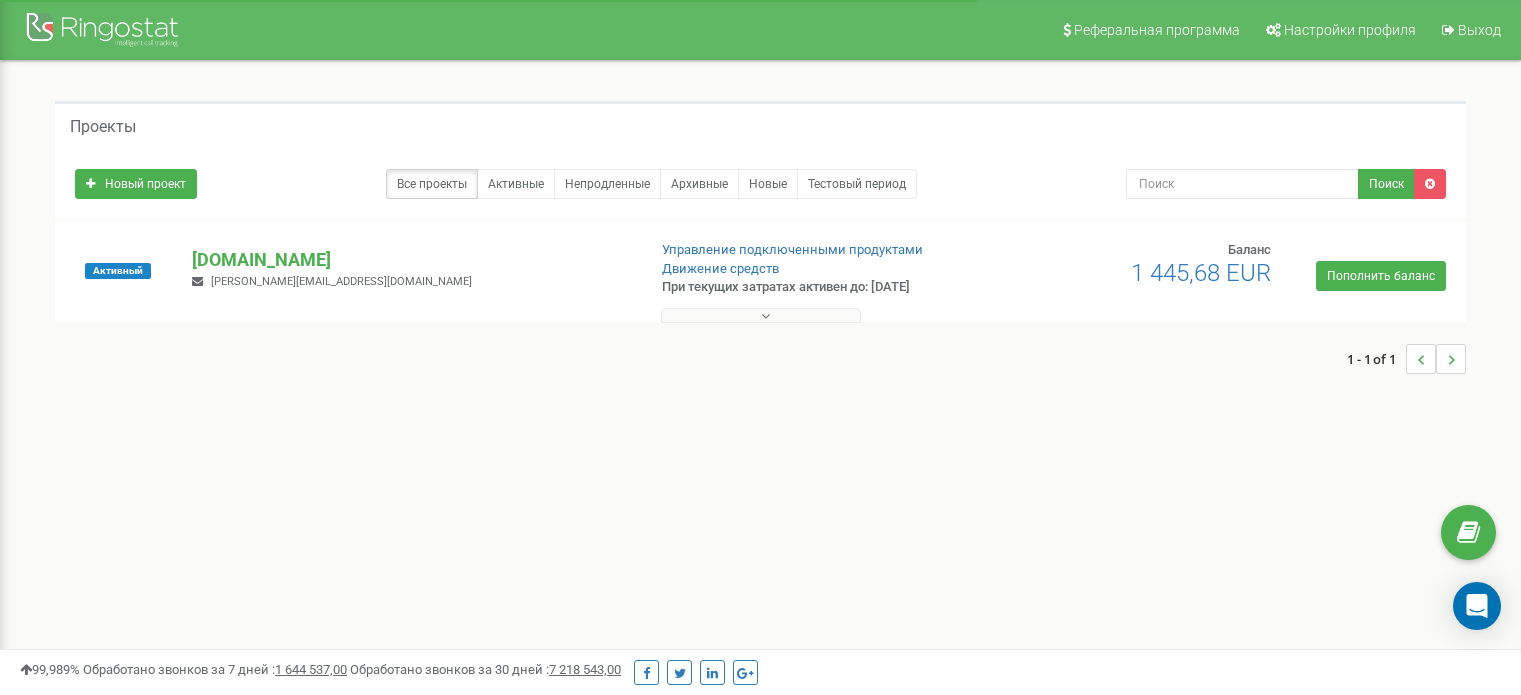 scroll, scrollTop: 0, scrollLeft: 0, axis: both 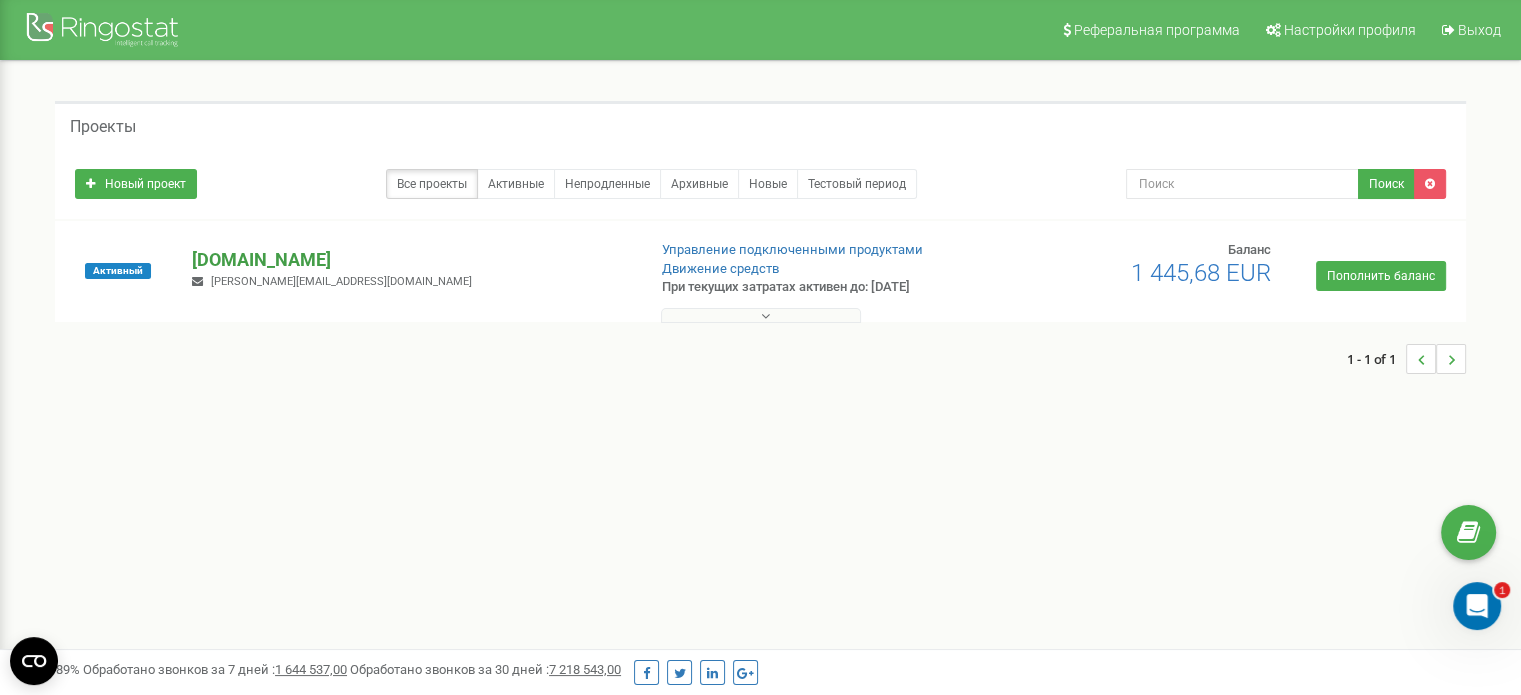 click on "[DOMAIN_NAME]" at bounding box center [410, 260] 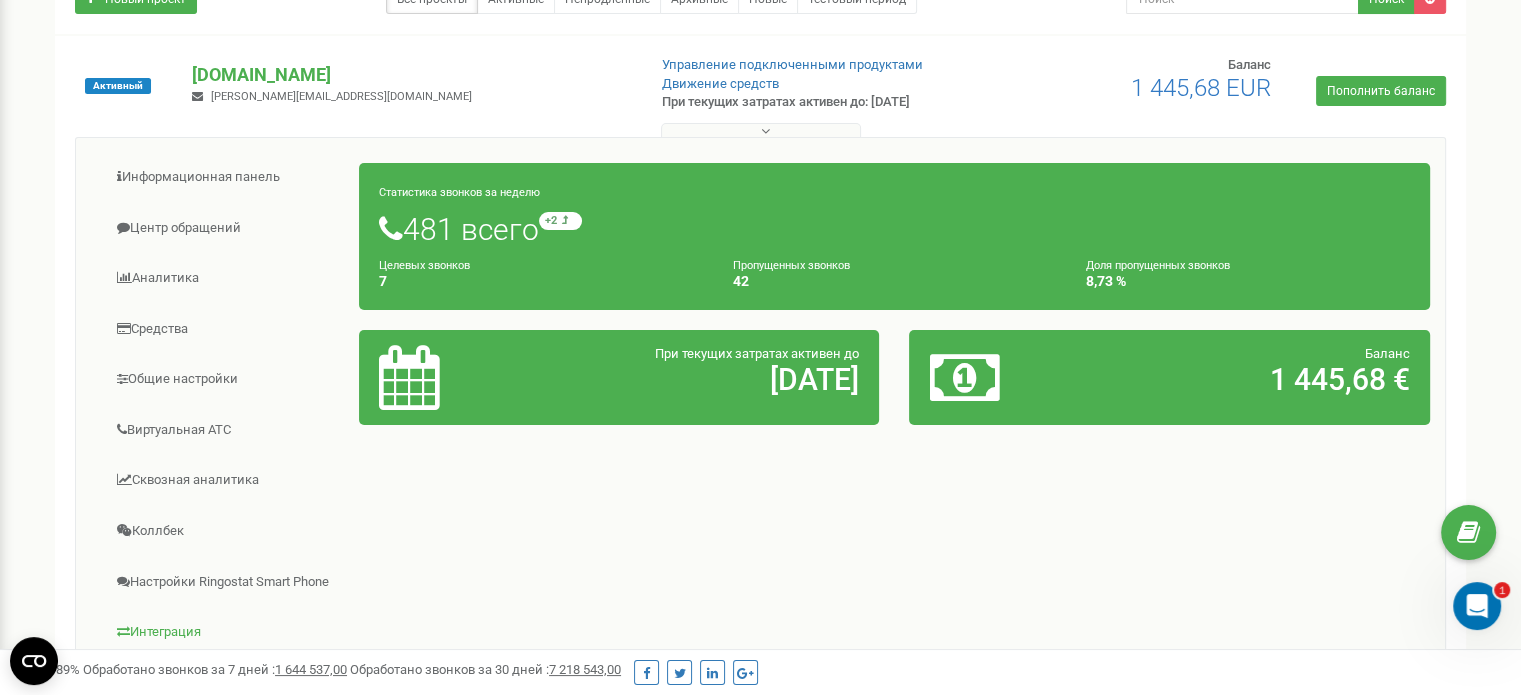 scroll, scrollTop: 100, scrollLeft: 0, axis: vertical 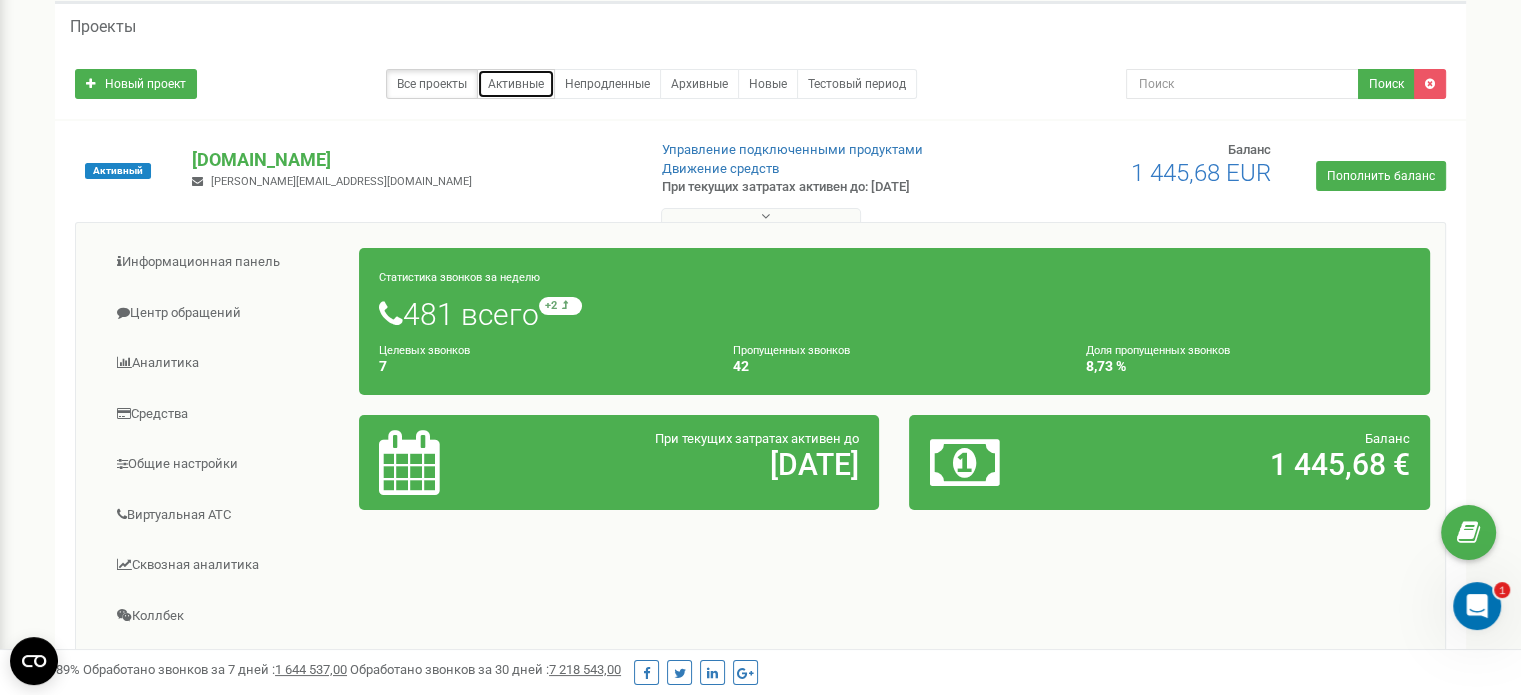 click on "Активные" at bounding box center (516, 84) 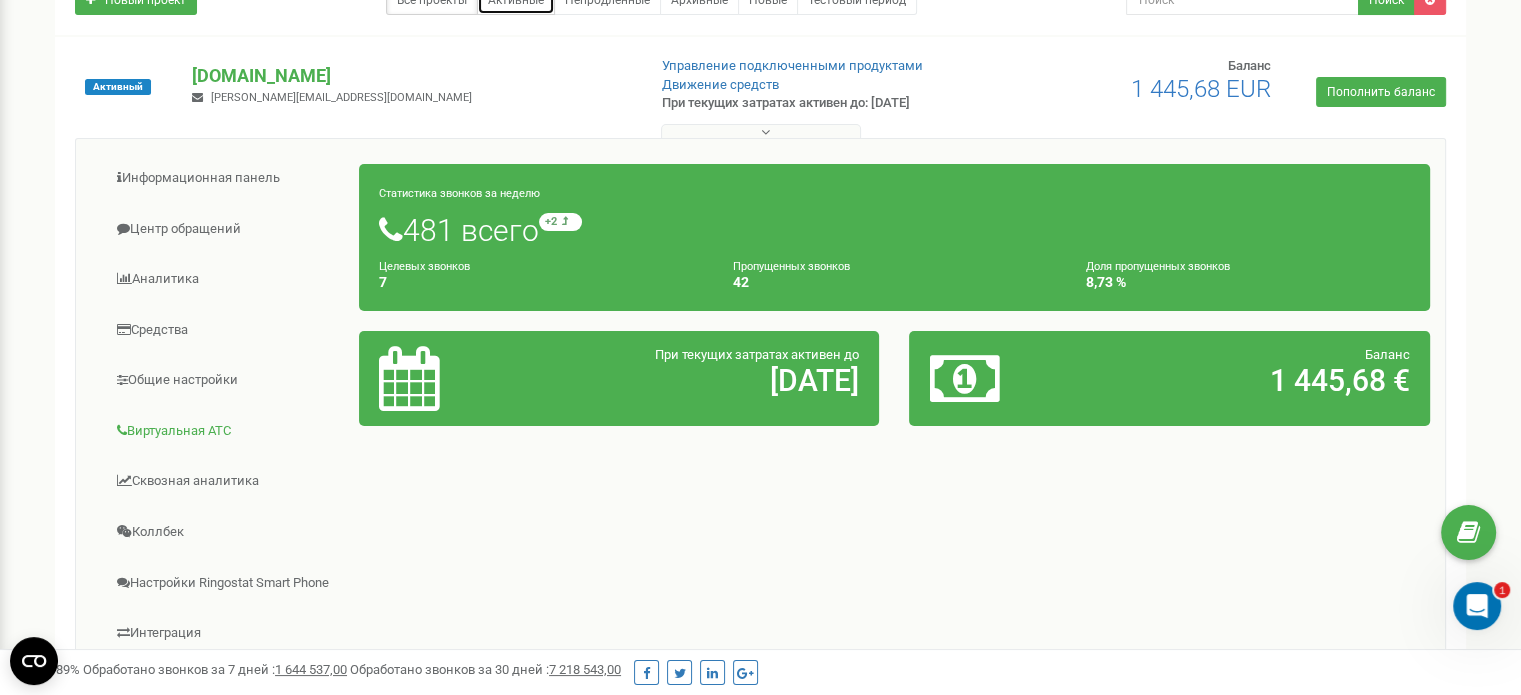 scroll, scrollTop: 300, scrollLeft: 0, axis: vertical 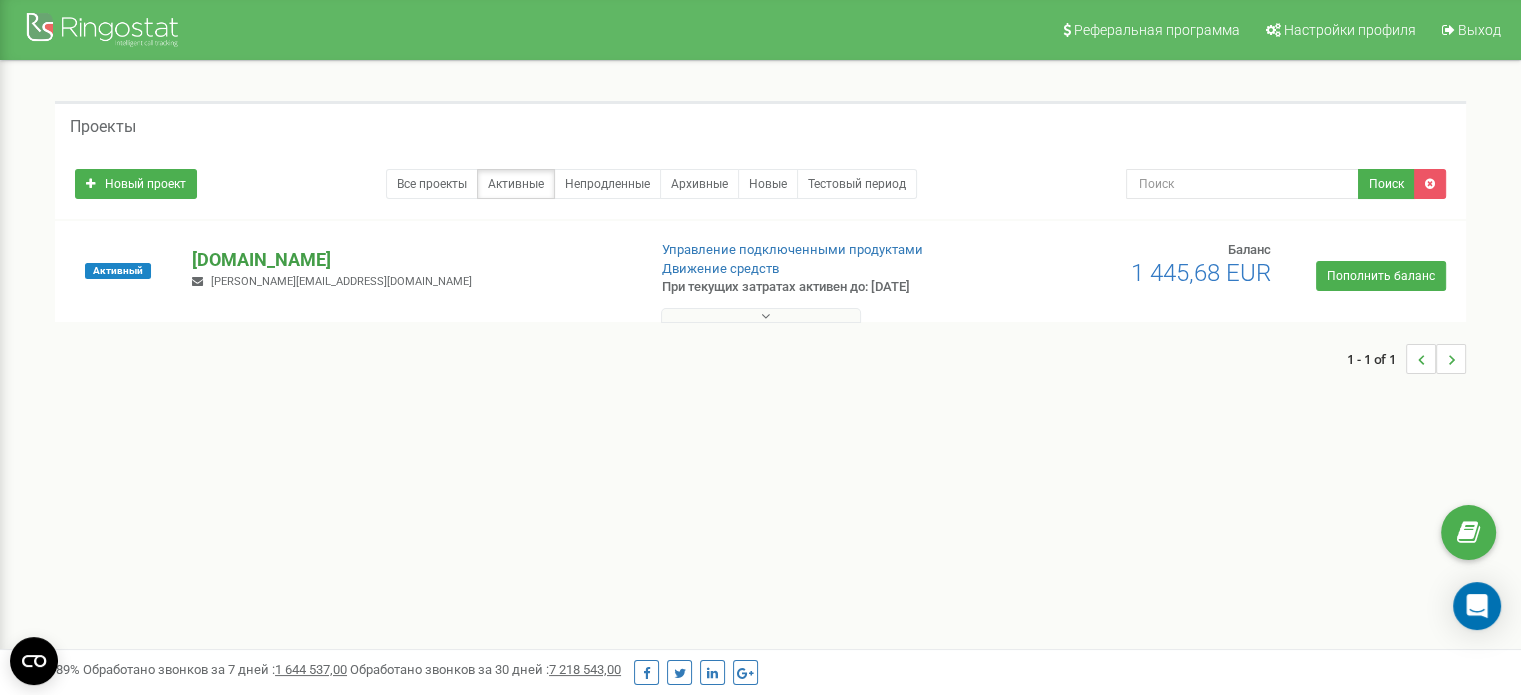 click on "[DOMAIN_NAME]" at bounding box center (410, 260) 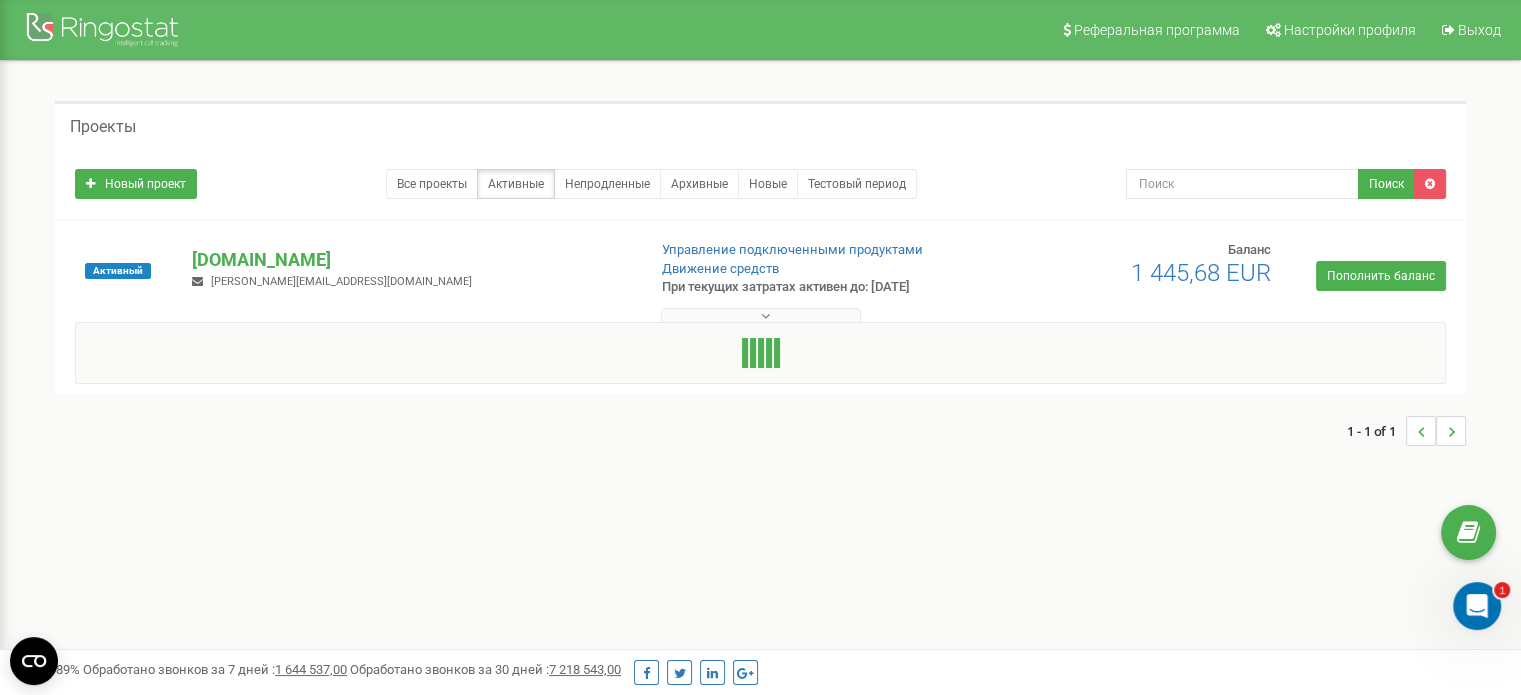 scroll, scrollTop: 0, scrollLeft: 0, axis: both 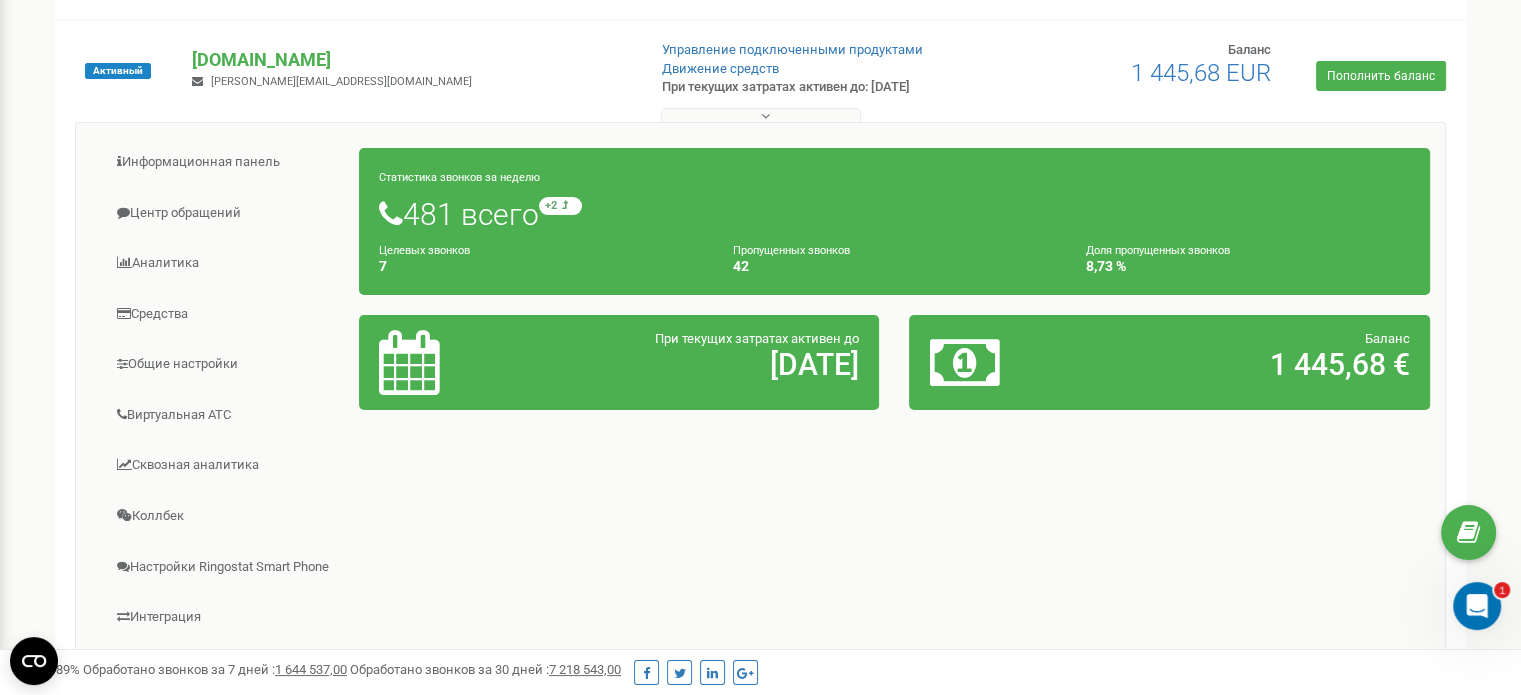 click on "481 всего
+2                                   относительно прошлой недели" at bounding box center [894, 214] 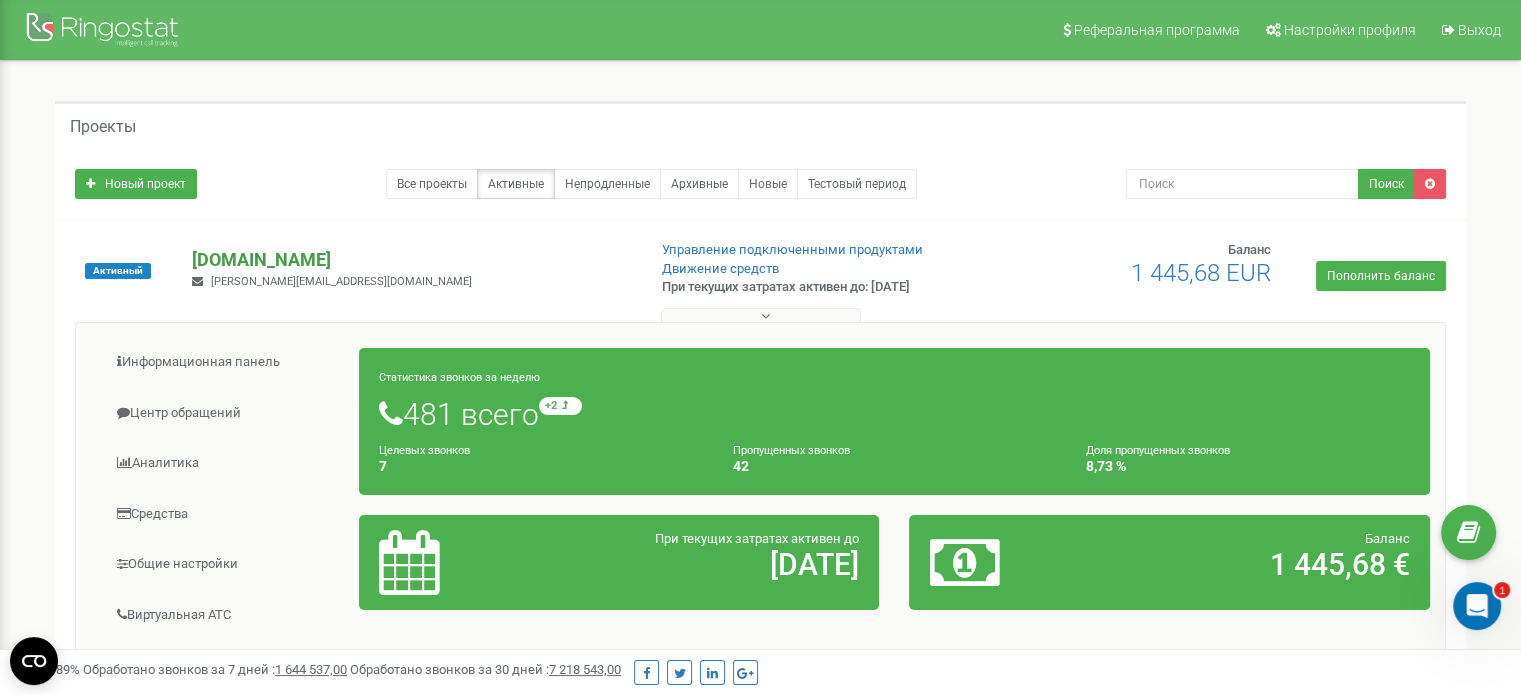 scroll, scrollTop: 200, scrollLeft: 0, axis: vertical 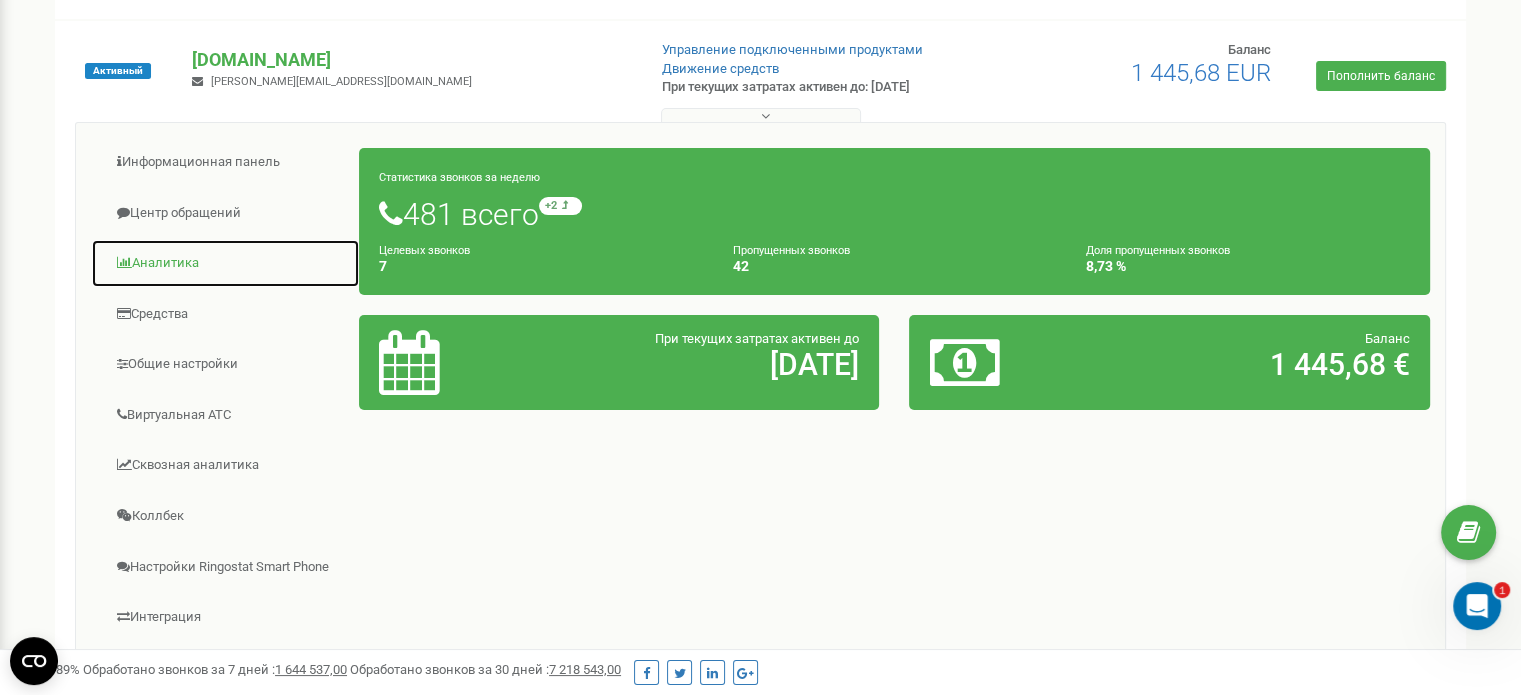 click on "Аналитика" at bounding box center (225, 263) 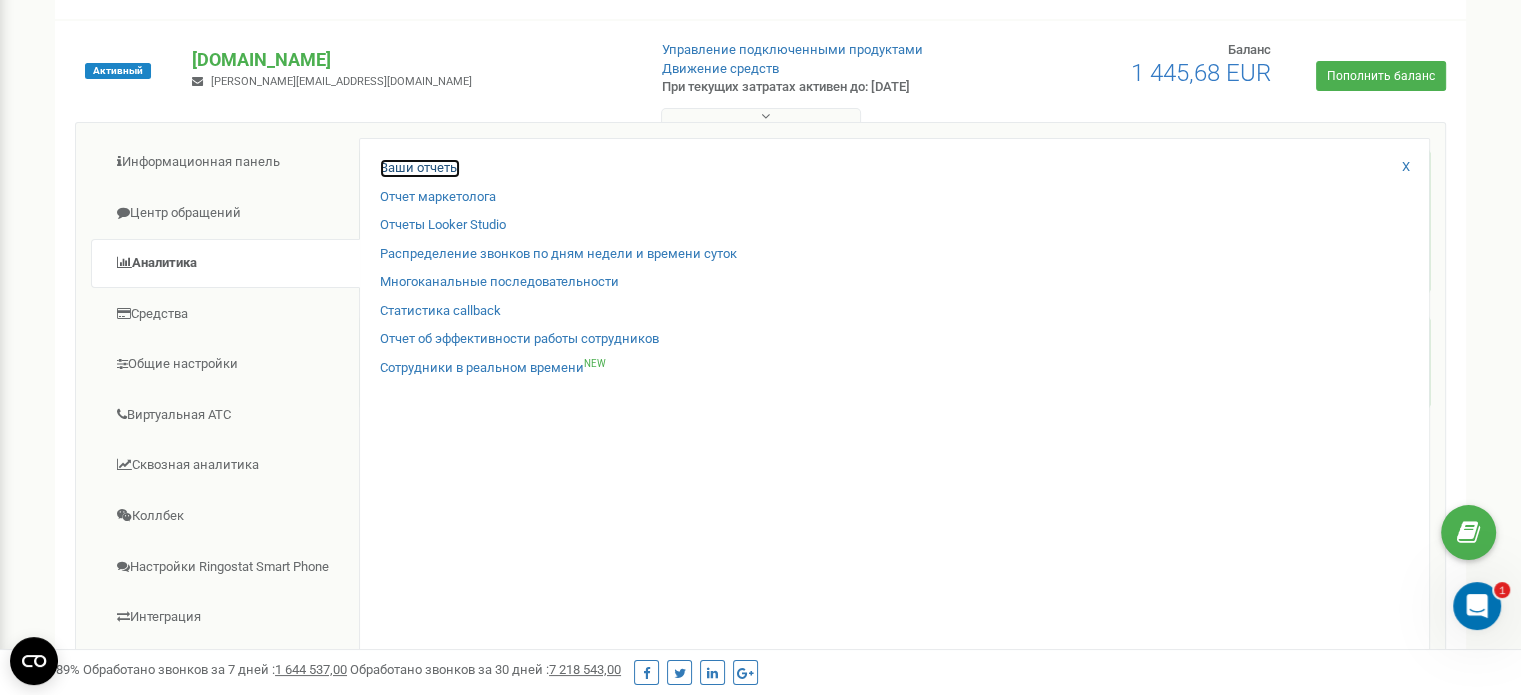 click on "Ваши отчеты" at bounding box center (420, 168) 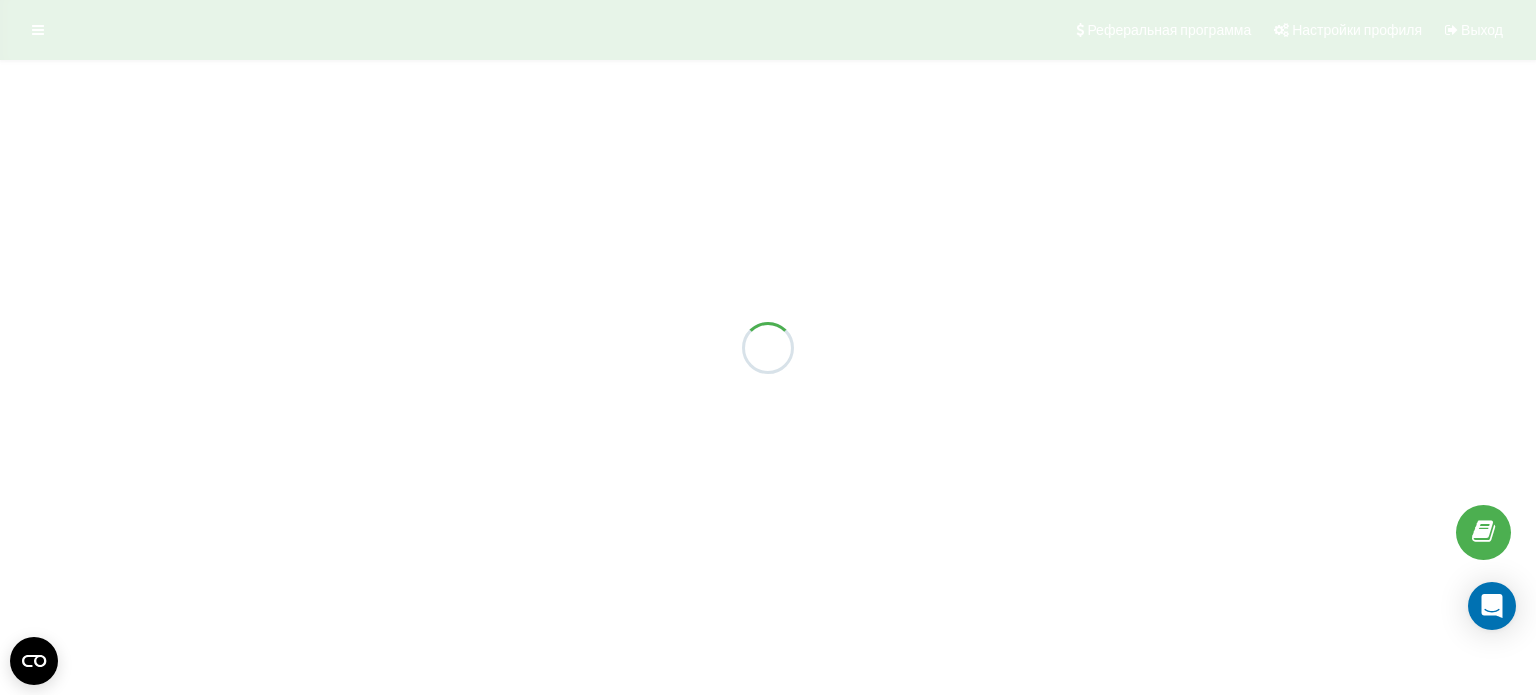 scroll, scrollTop: 0, scrollLeft: 0, axis: both 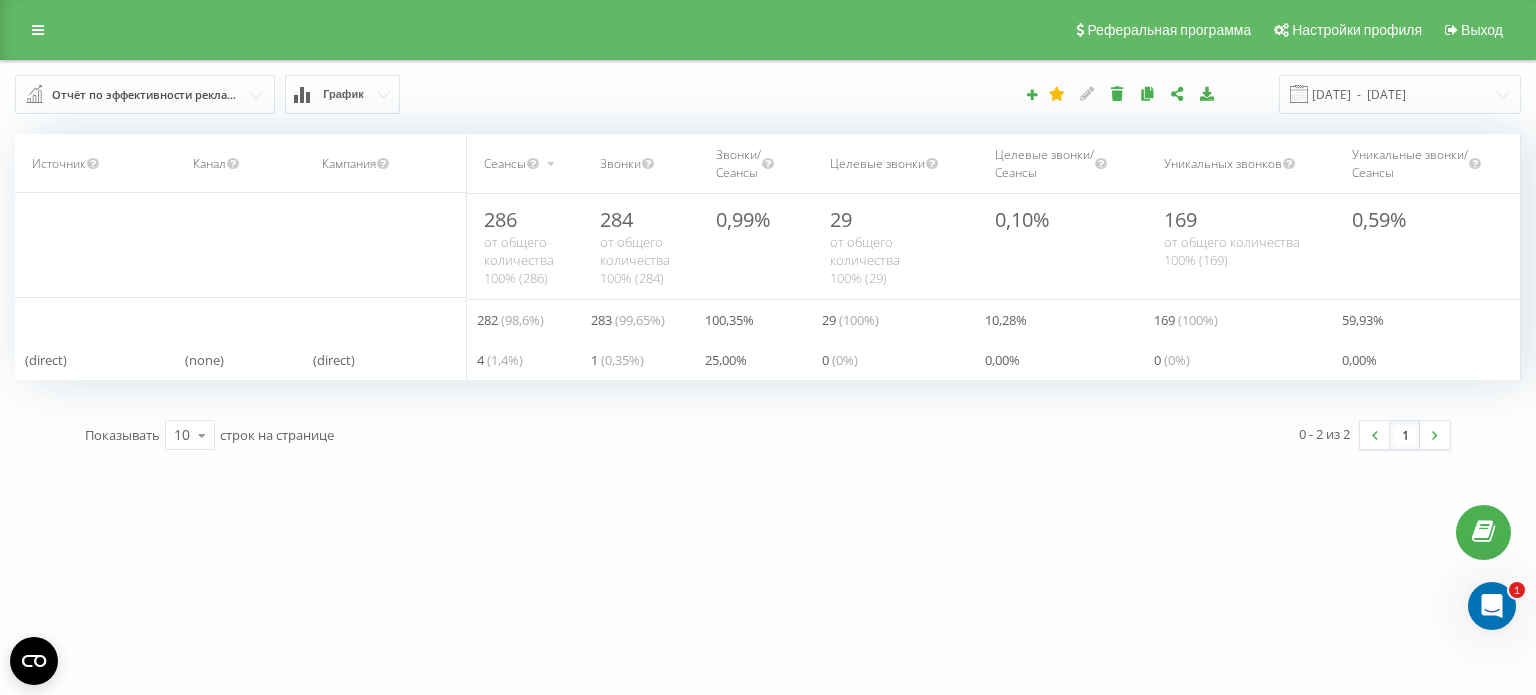 click on "Отчёт по эффективности рекламных кампаний" at bounding box center (146, 95) 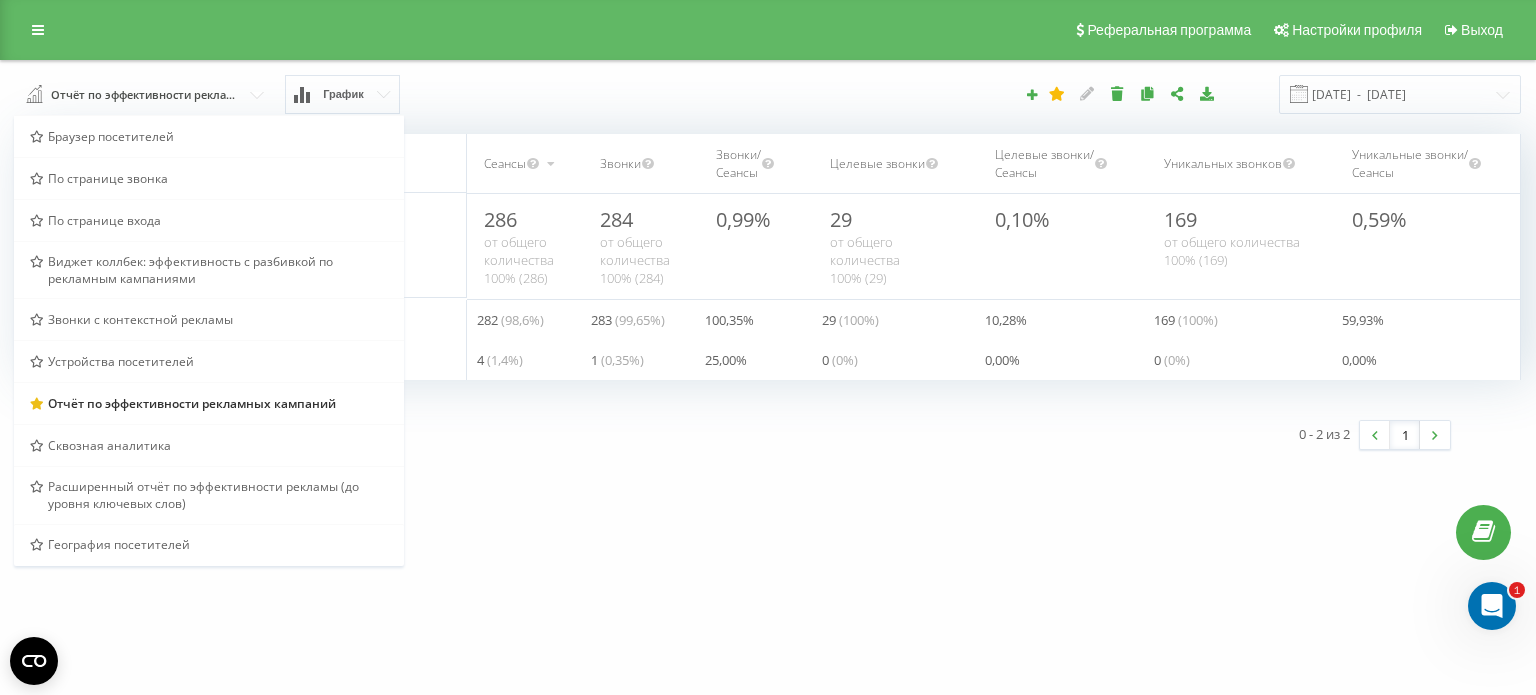click on "Отчёт по эффективности рекламных кампаний Браузер посетителей По странице звонка По странице входа Виджет коллбек: эффективность с разбивкой по рекламным кампаниями Звонки с контекстной рекламы Устройства посетителей Отчёт по эффективности рекламных кампаний Сквозная аналитика Расширенный отчёт по эффективности рекламы (до уровня ключевых слов) География посетителей График 11.06.2025  -  11.07.2025" at bounding box center [768, 94] 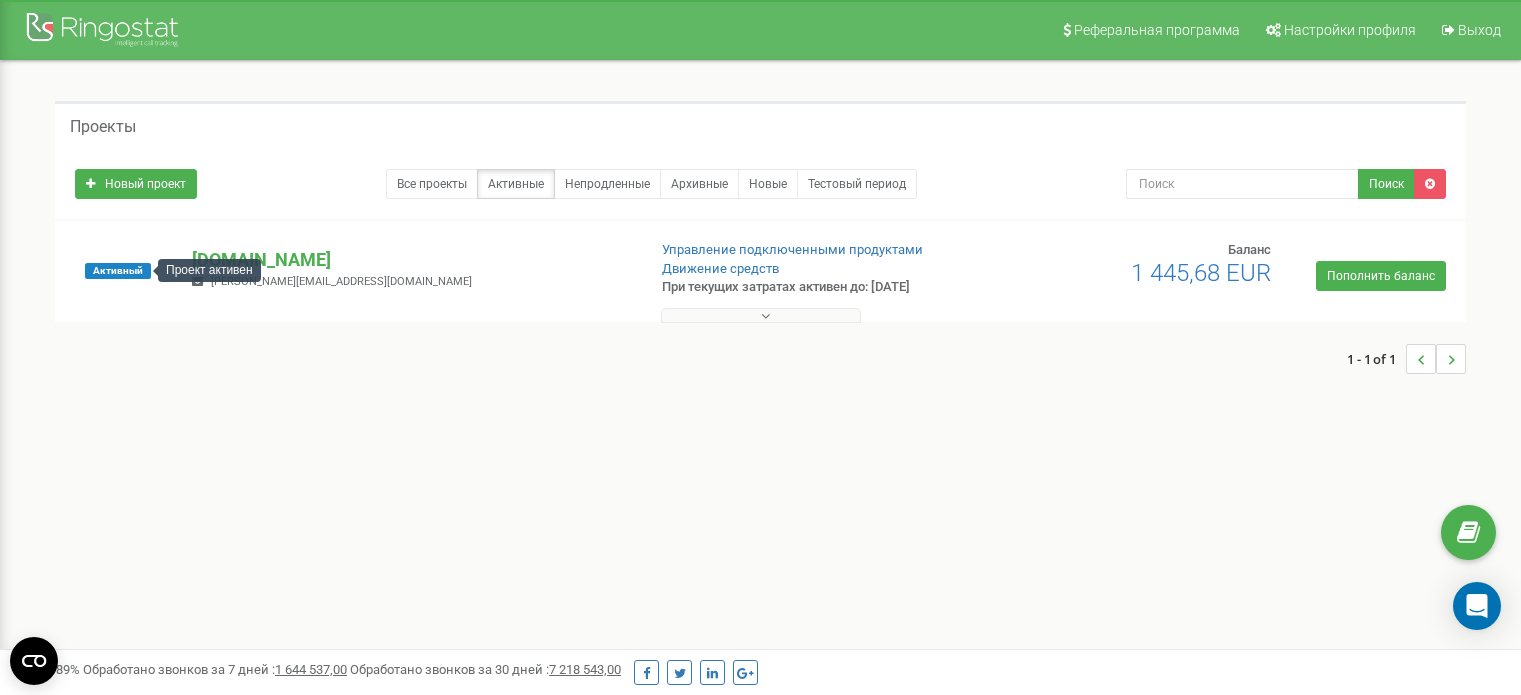scroll, scrollTop: 200, scrollLeft: 0, axis: vertical 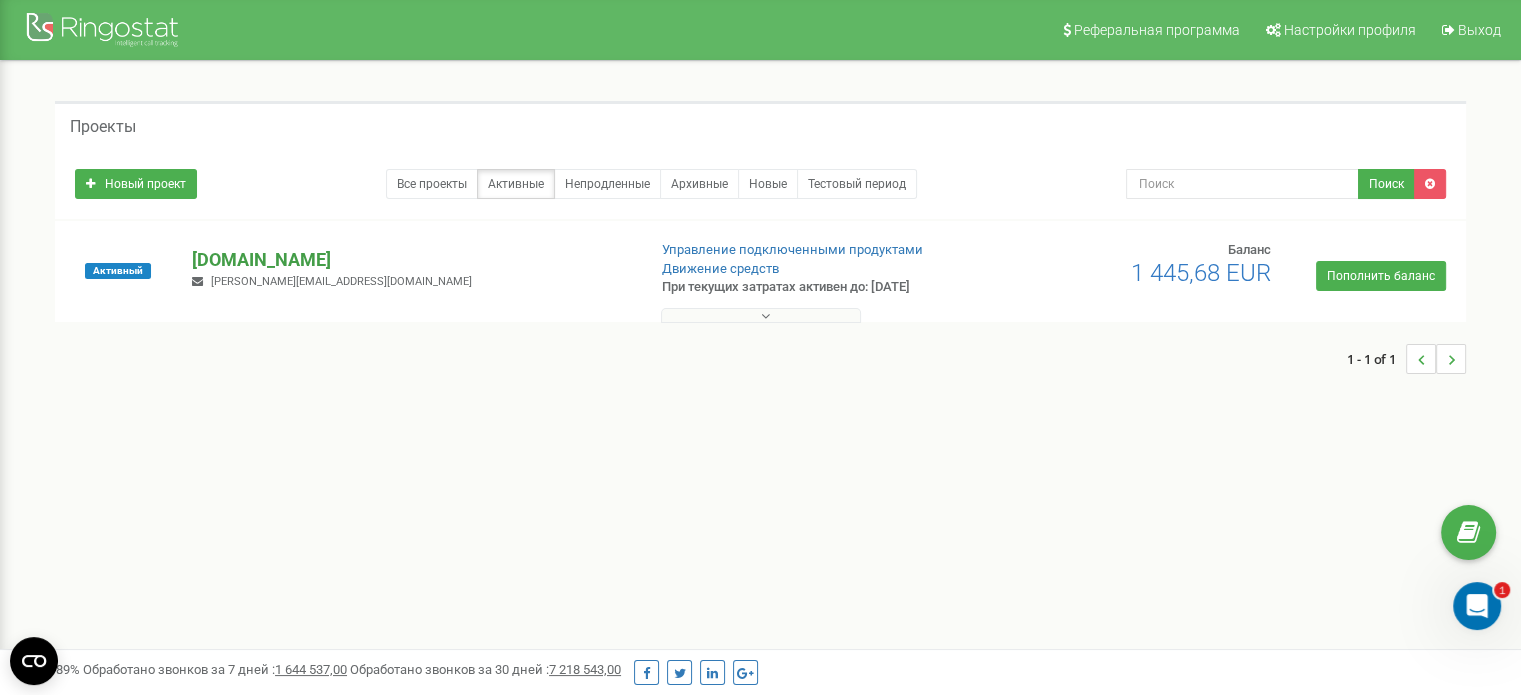 click on "[DOMAIN_NAME]" at bounding box center [410, 260] 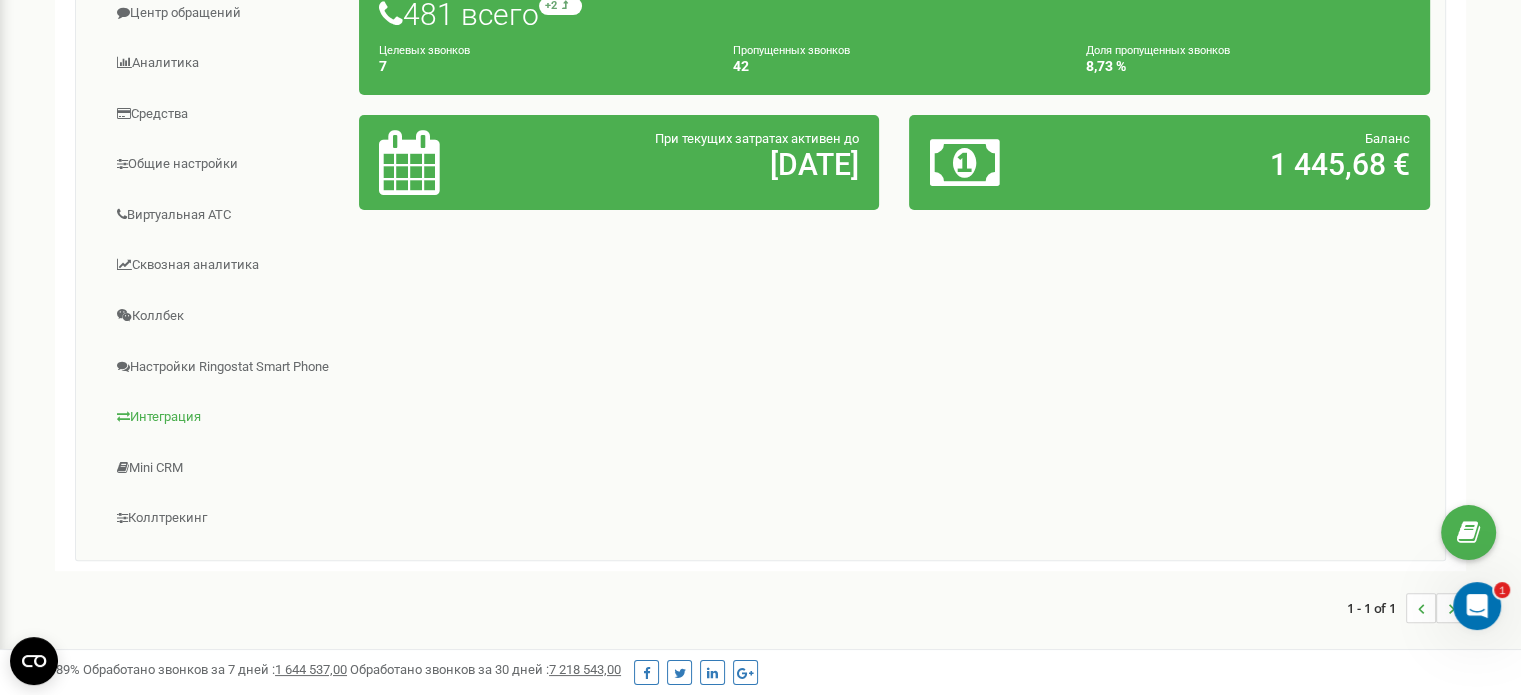 scroll, scrollTop: 300, scrollLeft: 0, axis: vertical 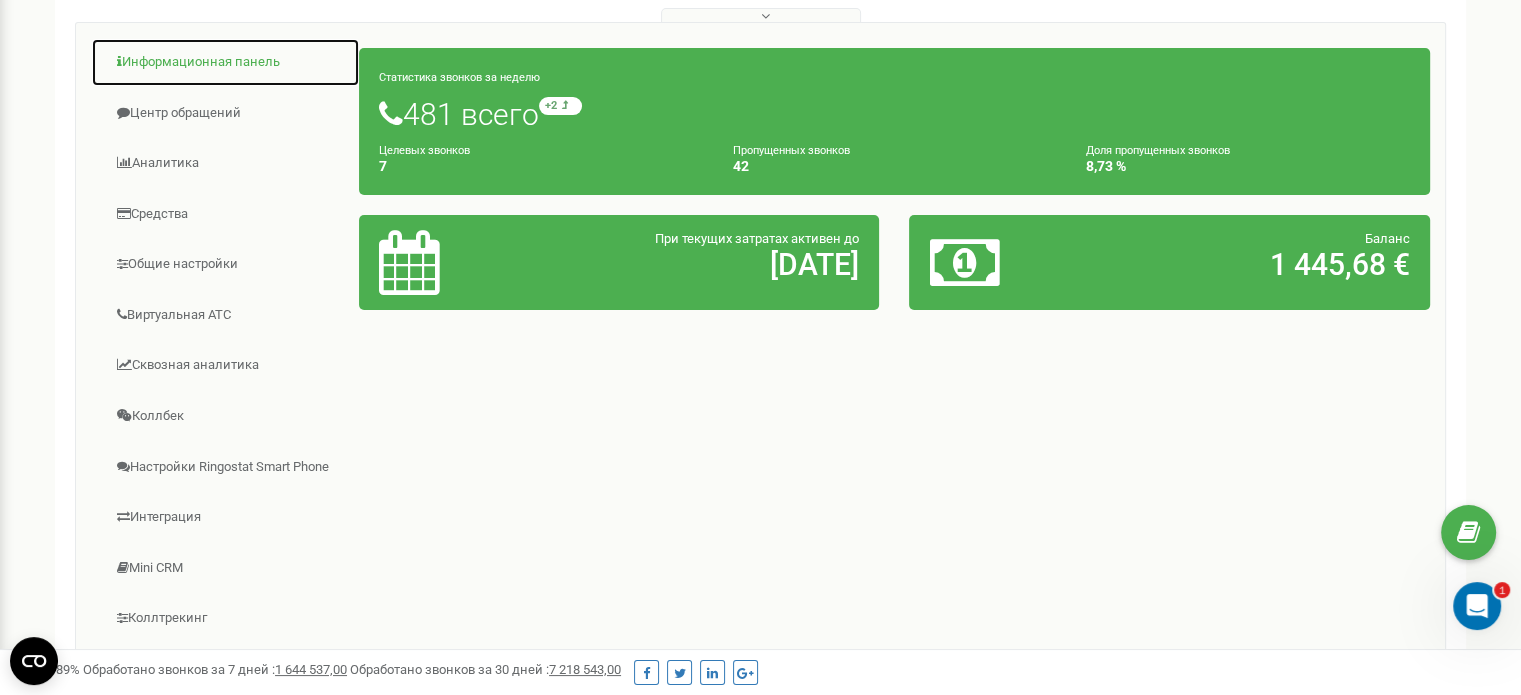 click on "Информационная панель" at bounding box center (225, 62) 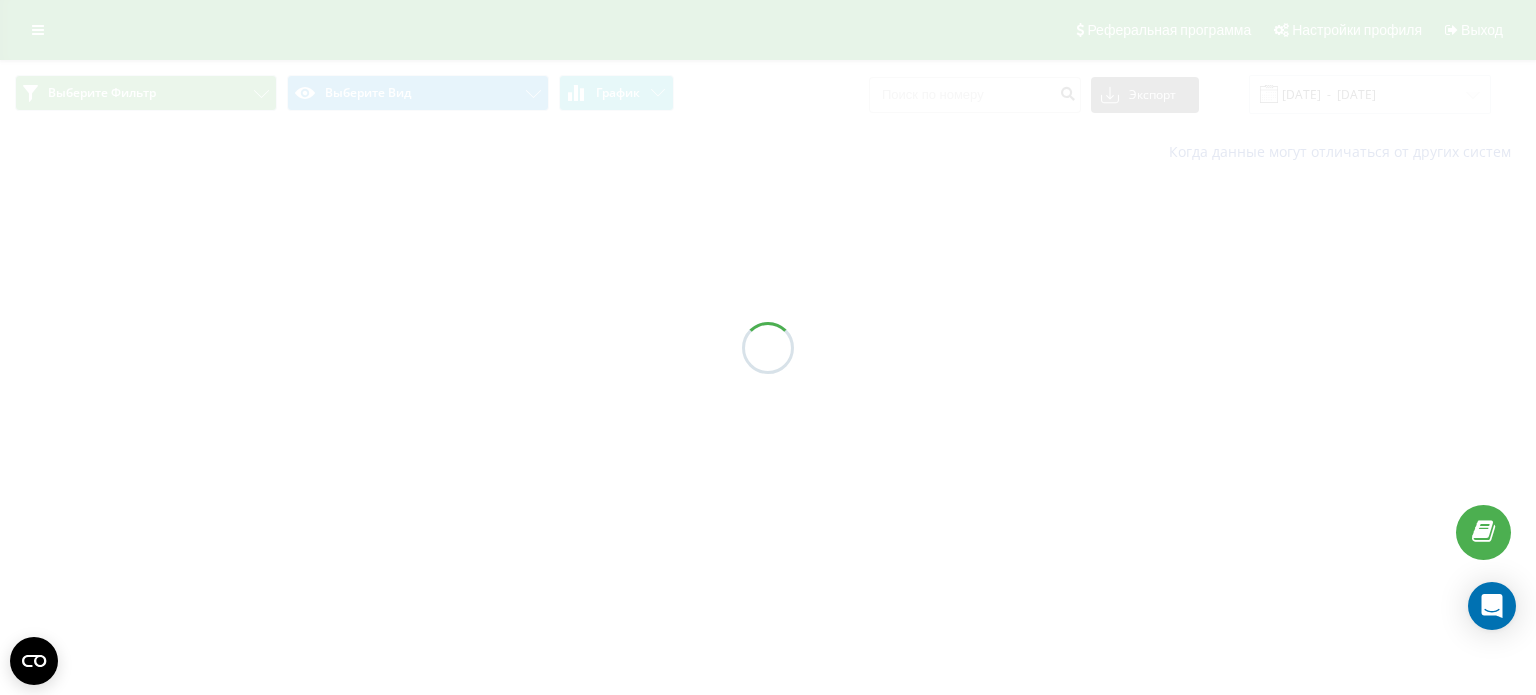scroll, scrollTop: 0, scrollLeft: 0, axis: both 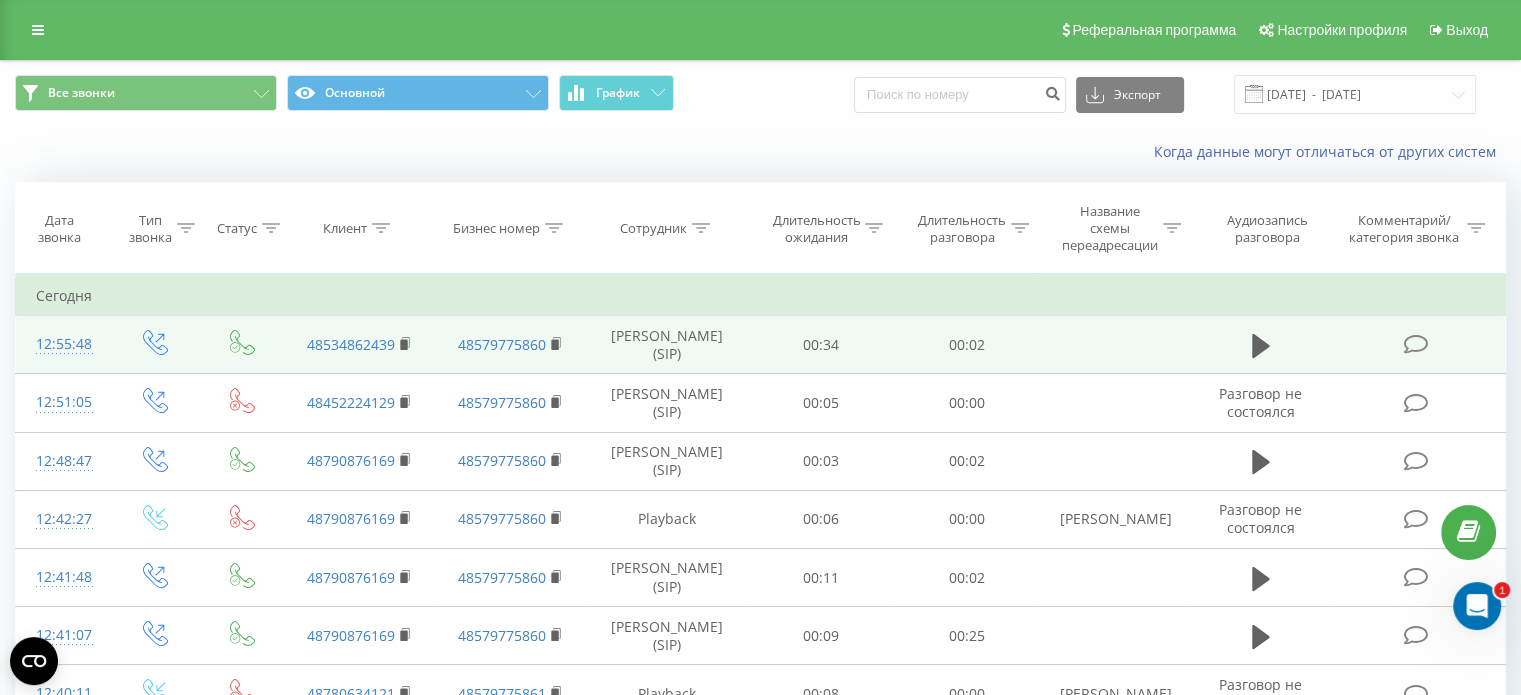 click at bounding box center [1415, 344] 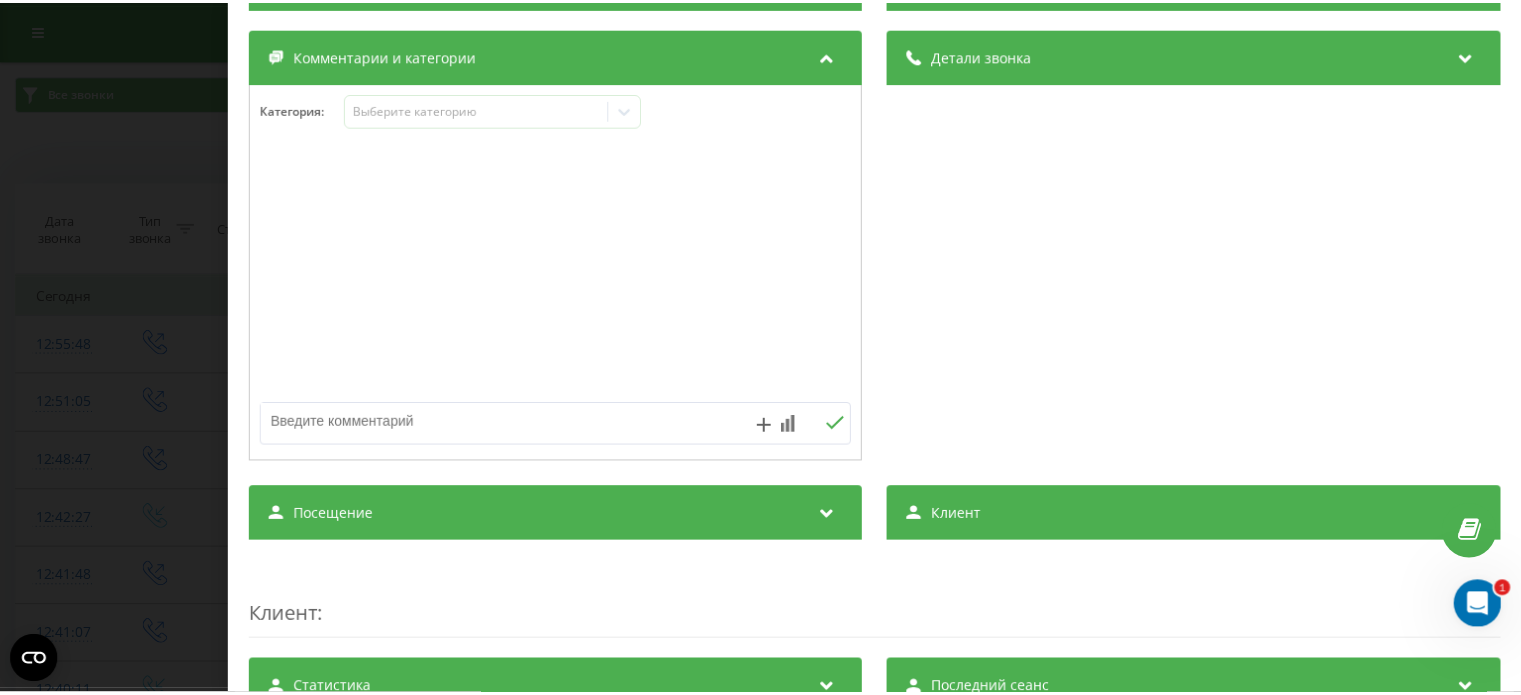 scroll, scrollTop: 0, scrollLeft: 0, axis: both 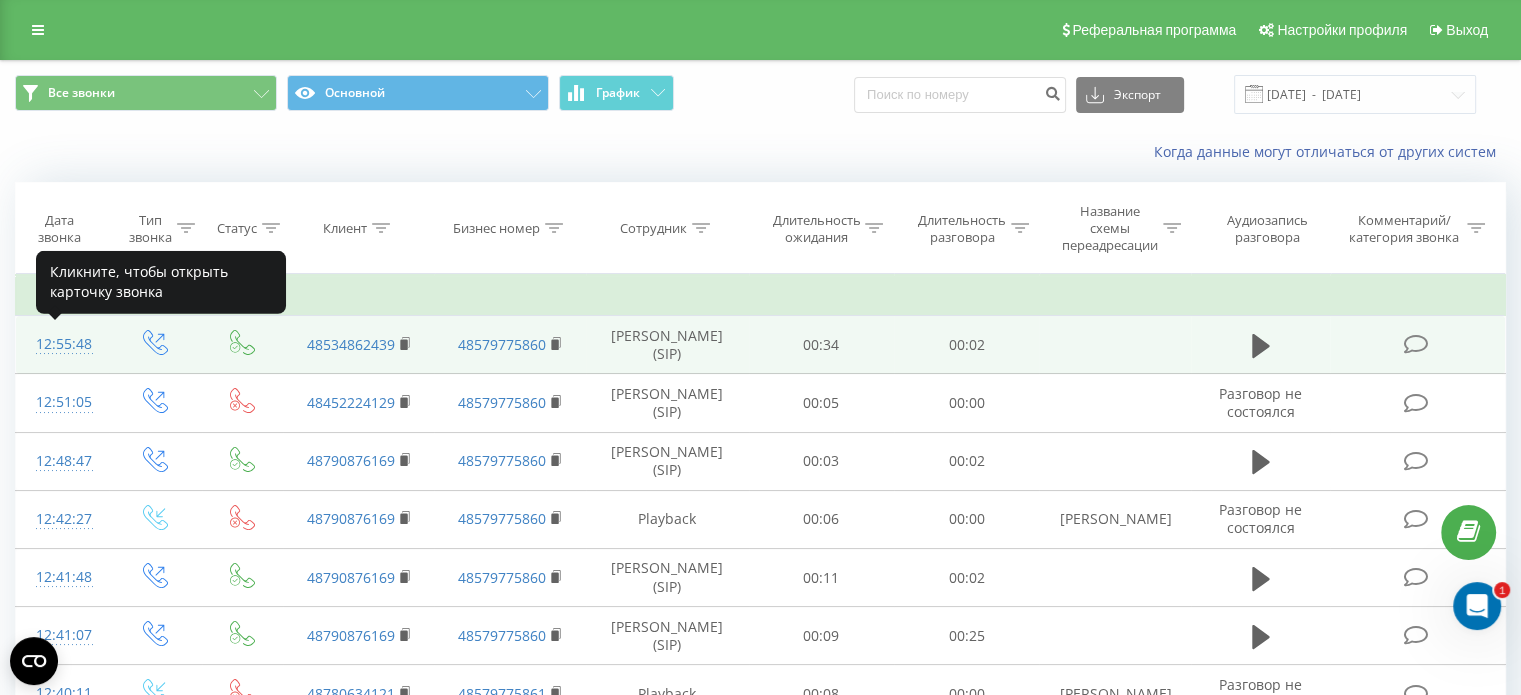 click on "12:55:48" at bounding box center [62, 344] 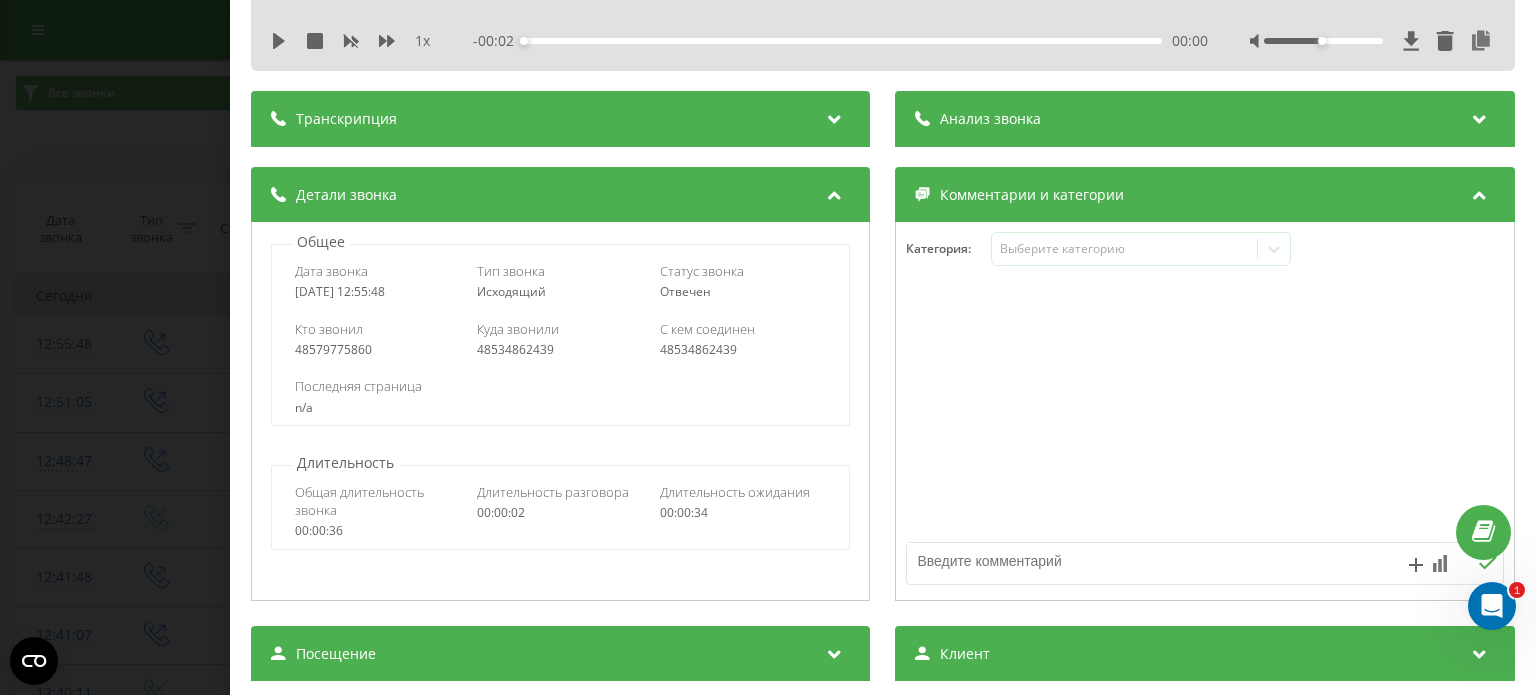 scroll, scrollTop: 100, scrollLeft: 0, axis: vertical 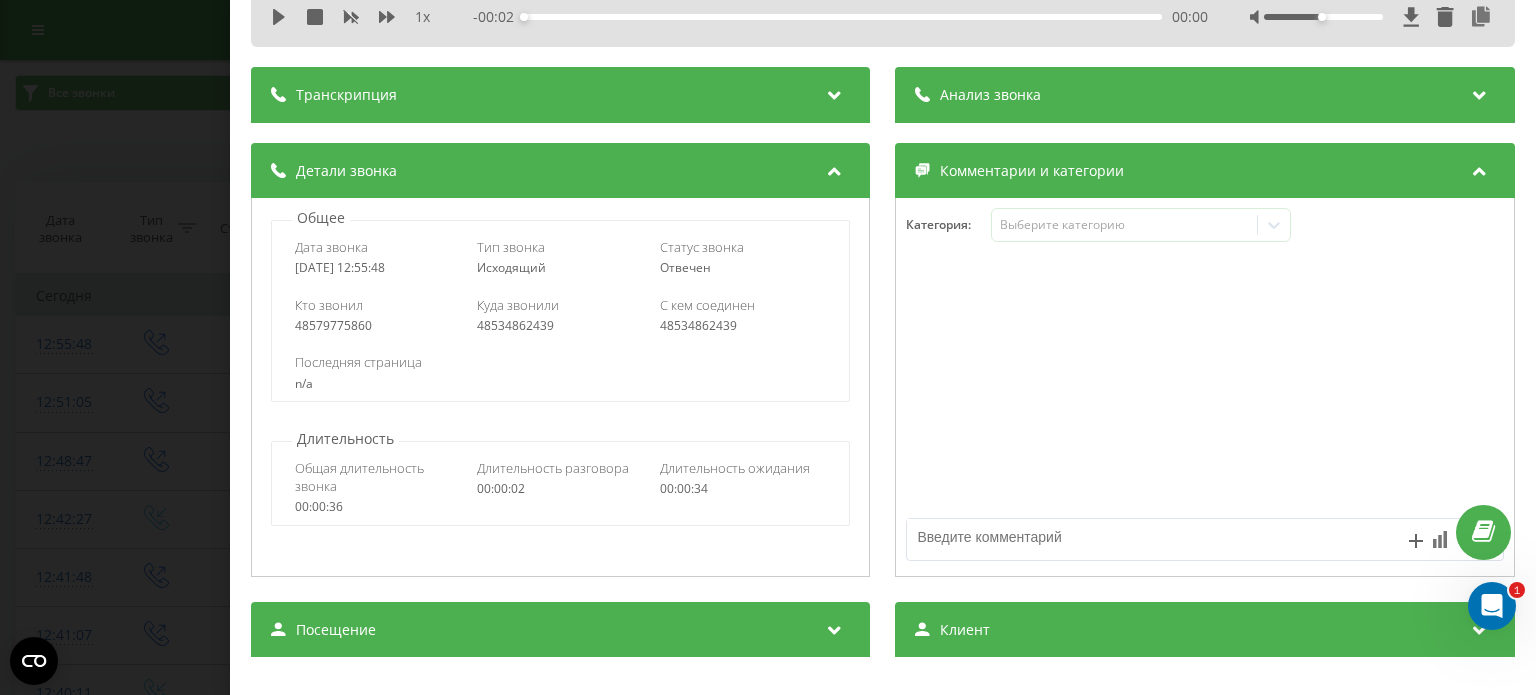 click on "Анализ звонка" at bounding box center [1205, 95] 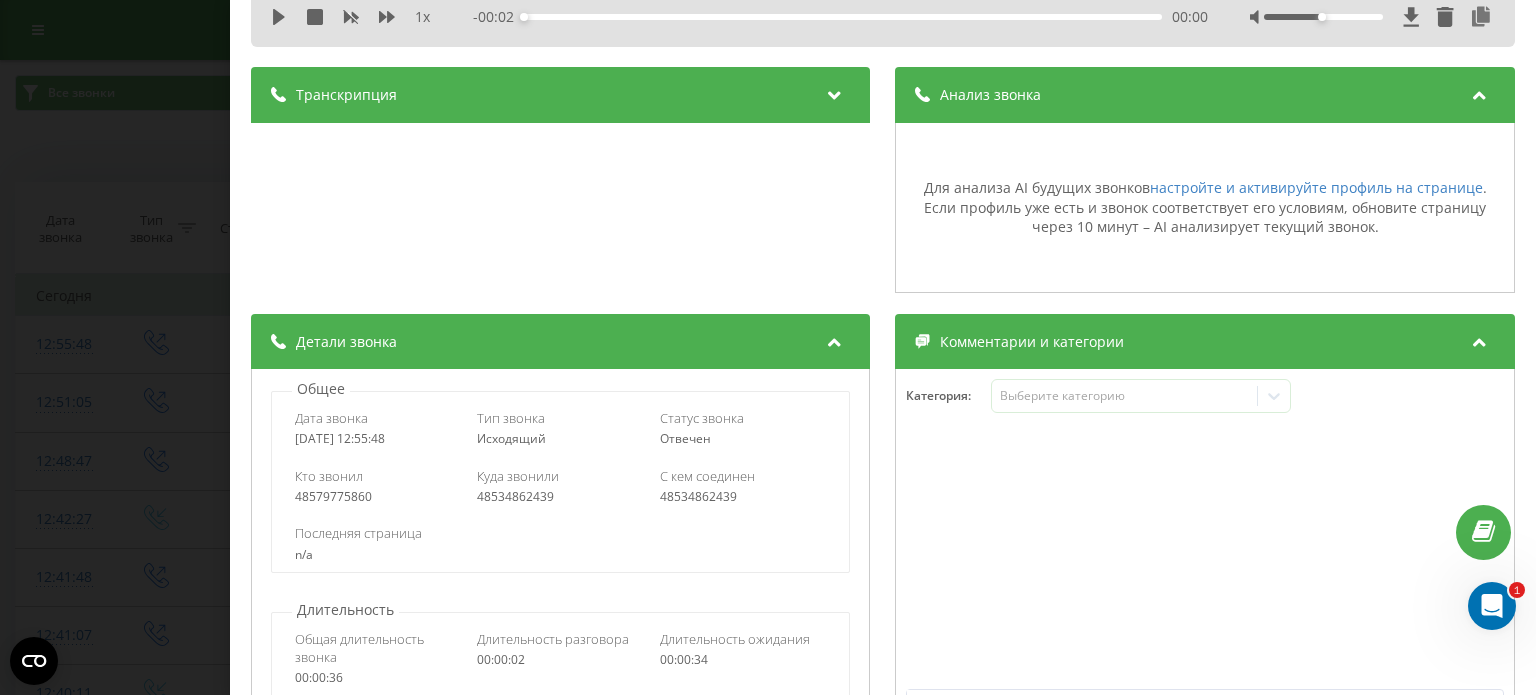 scroll, scrollTop: 0, scrollLeft: 0, axis: both 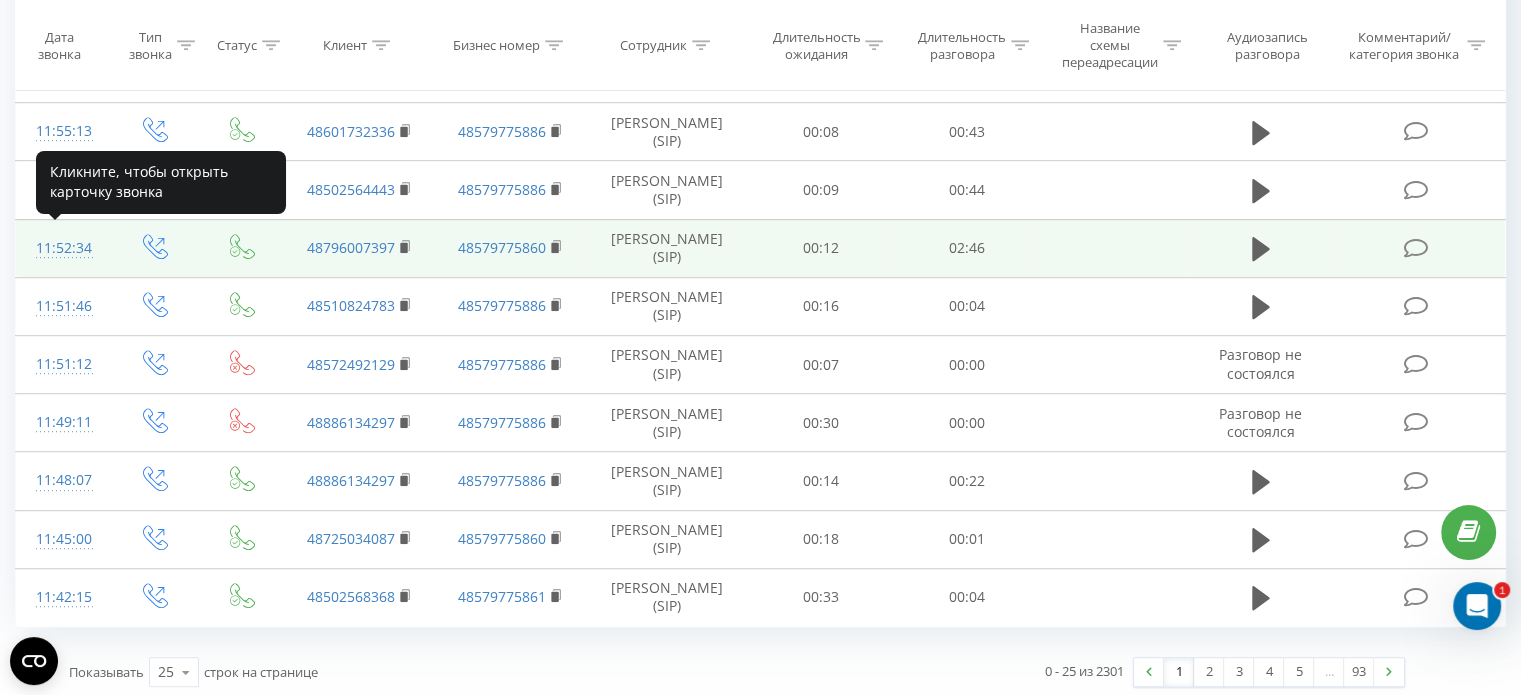 click on "11:52:34" at bounding box center [62, 248] 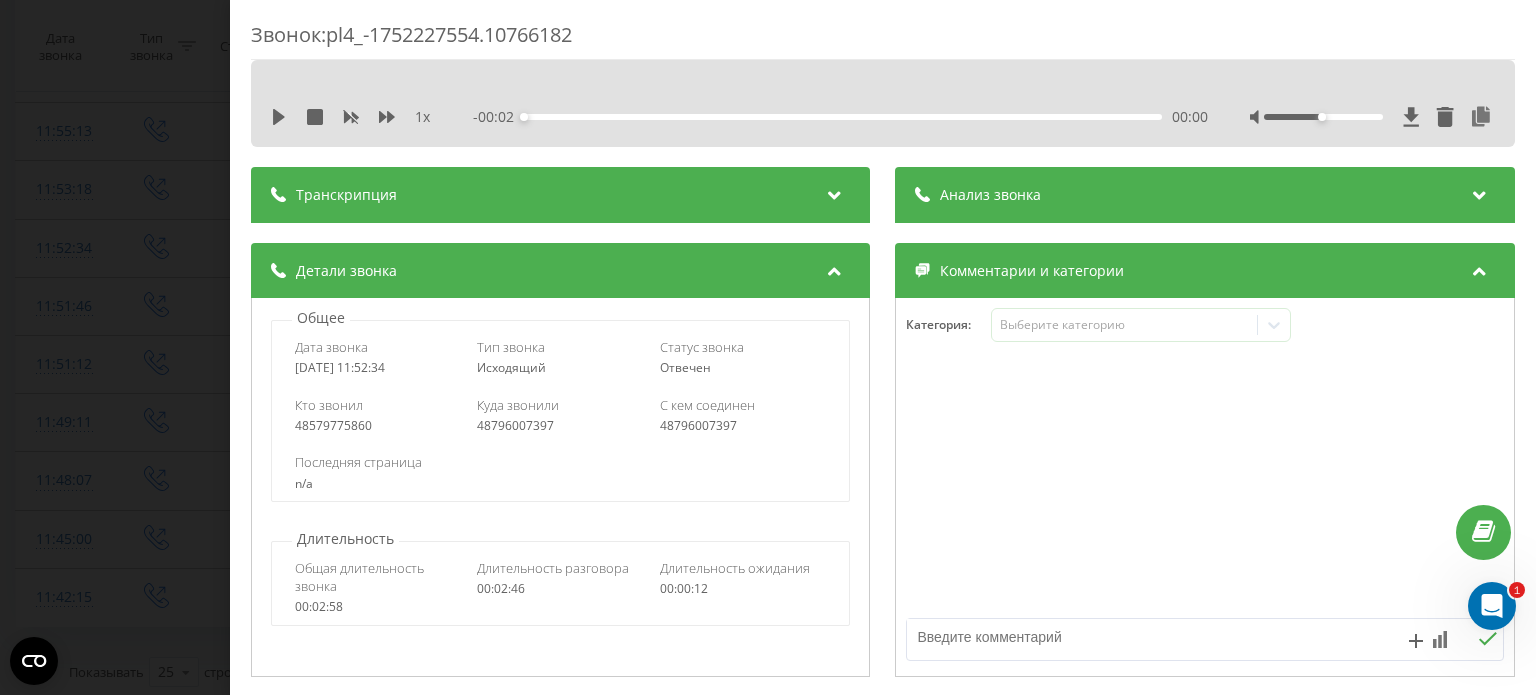 click at bounding box center [1480, 192] 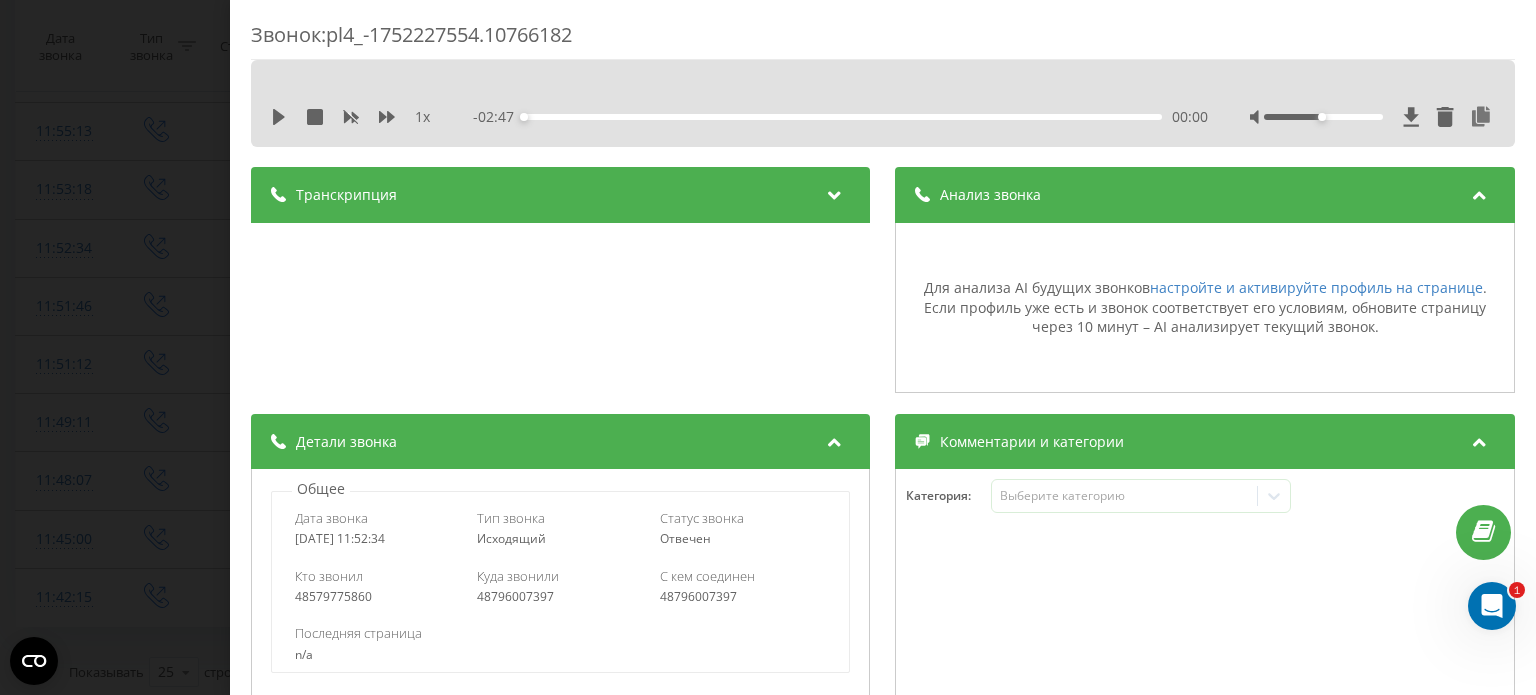 scroll, scrollTop: 0, scrollLeft: 0, axis: both 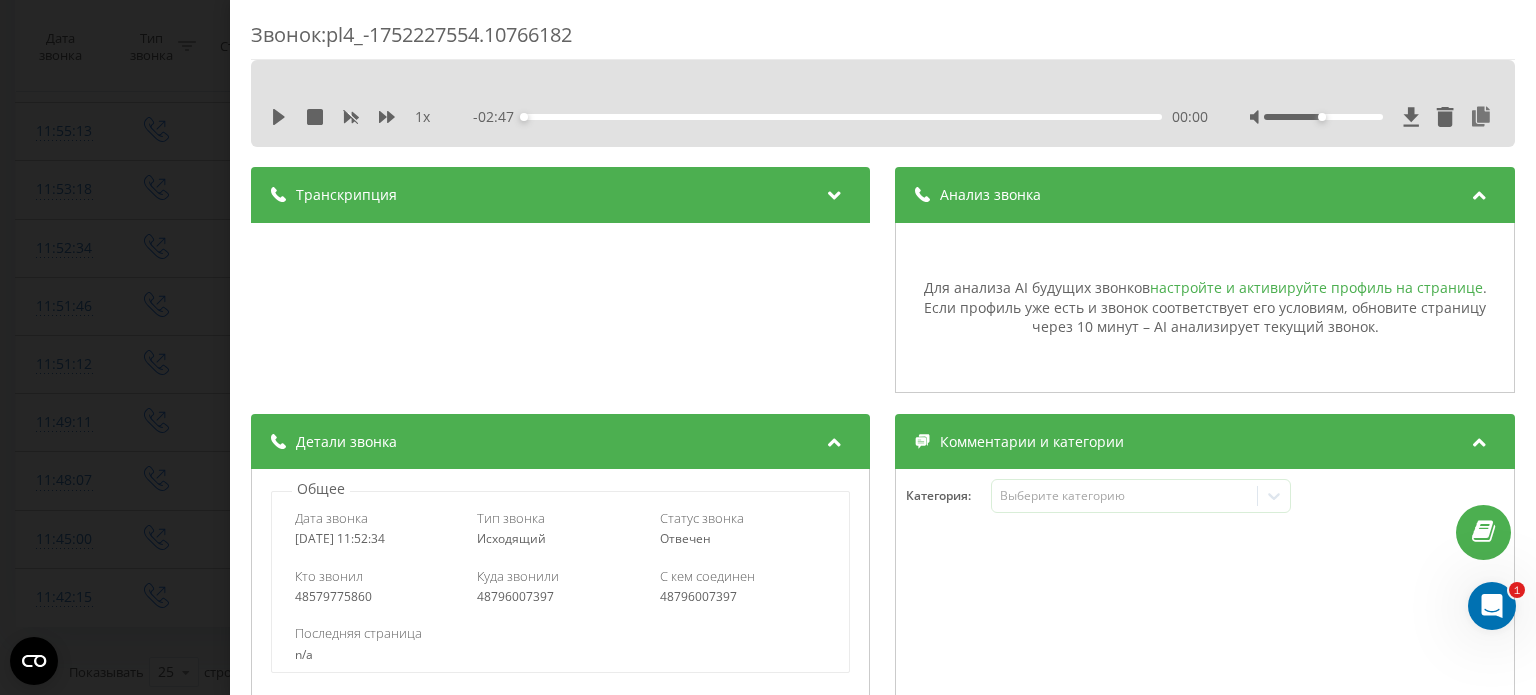 click on "настройте и активируйте профиль на странице" at bounding box center [1316, 287] 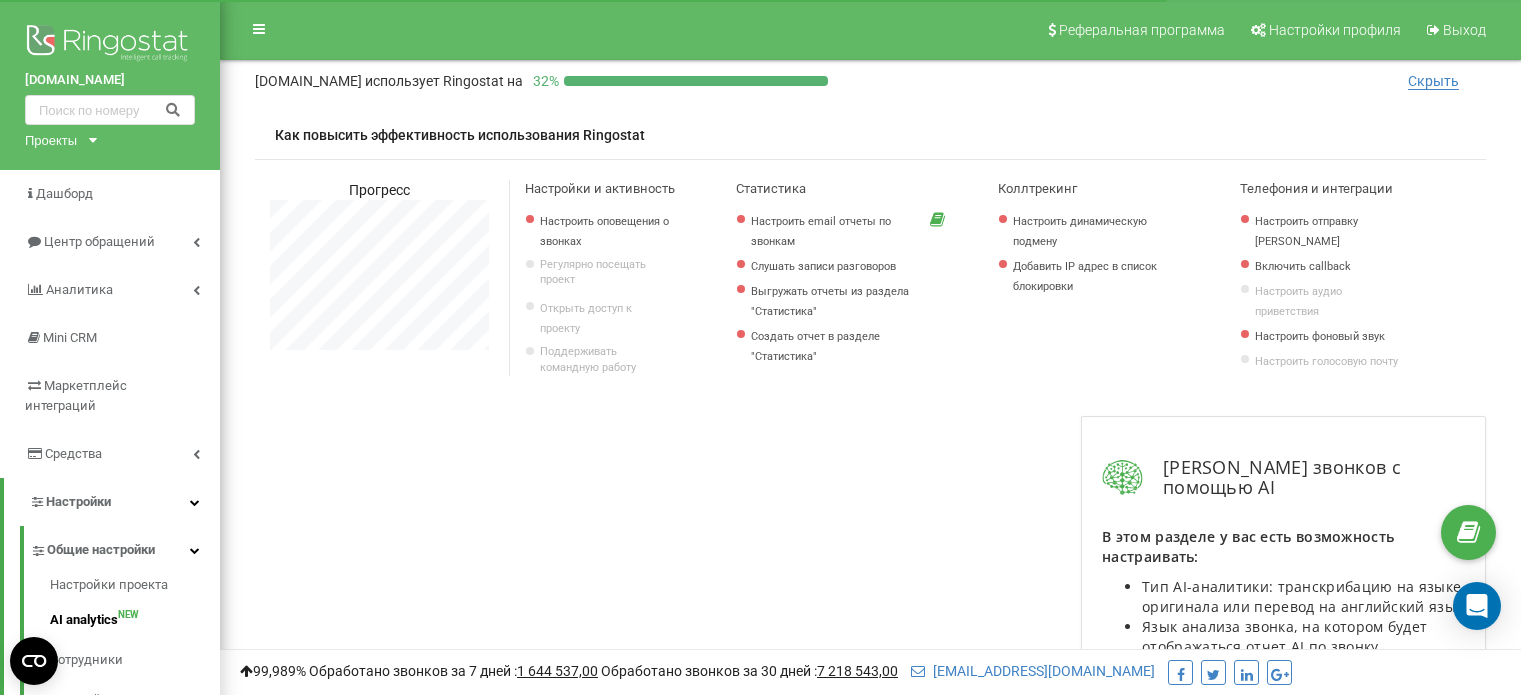 scroll, scrollTop: 0, scrollLeft: 0, axis: both 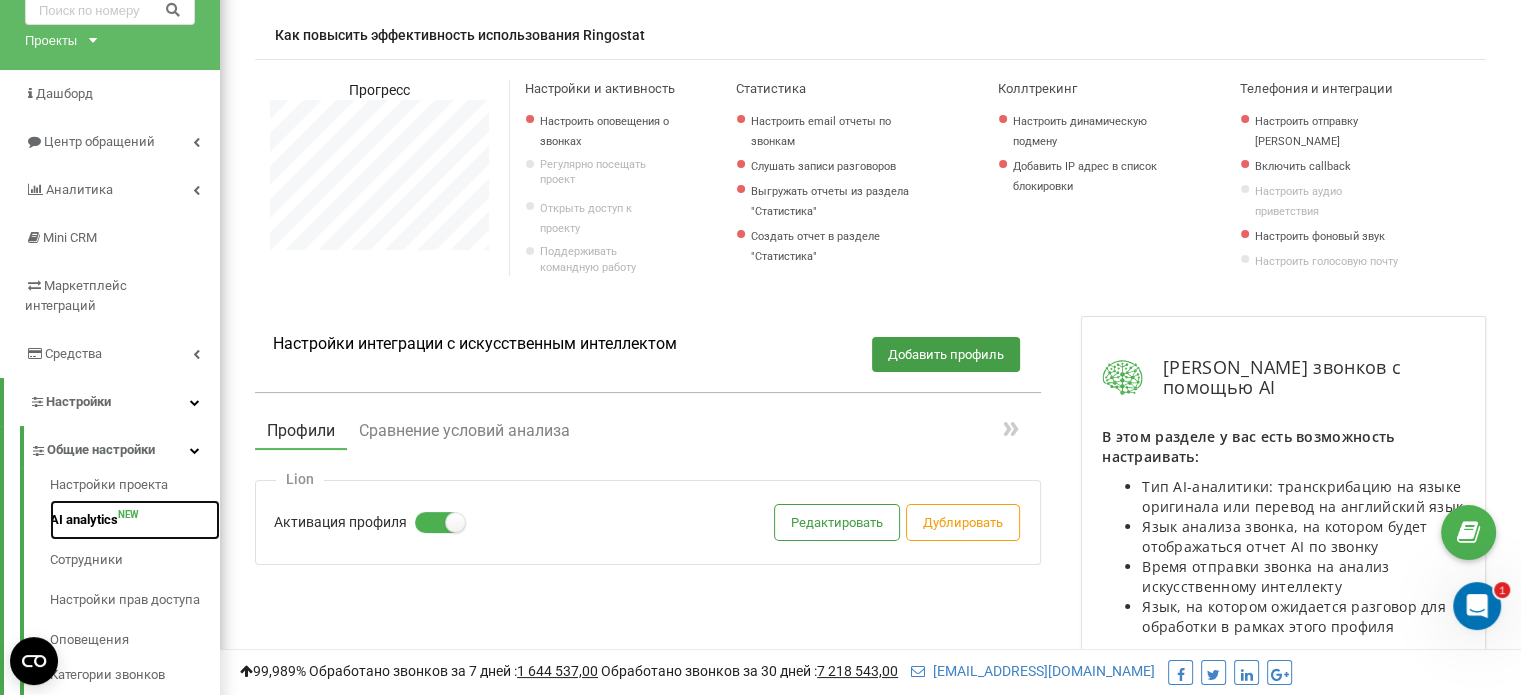 click on "AI analytics NEW" at bounding box center (135, 520) 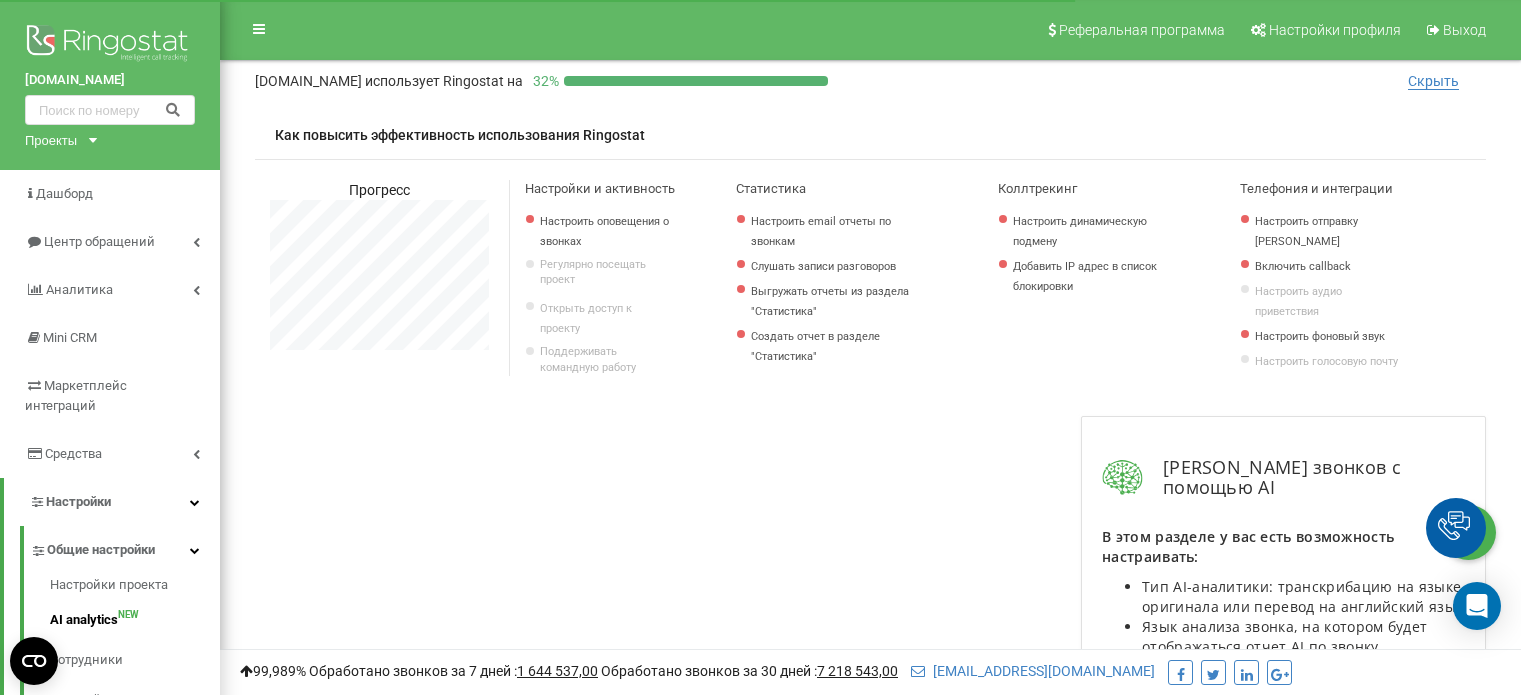 scroll, scrollTop: 0, scrollLeft: 0, axis: both 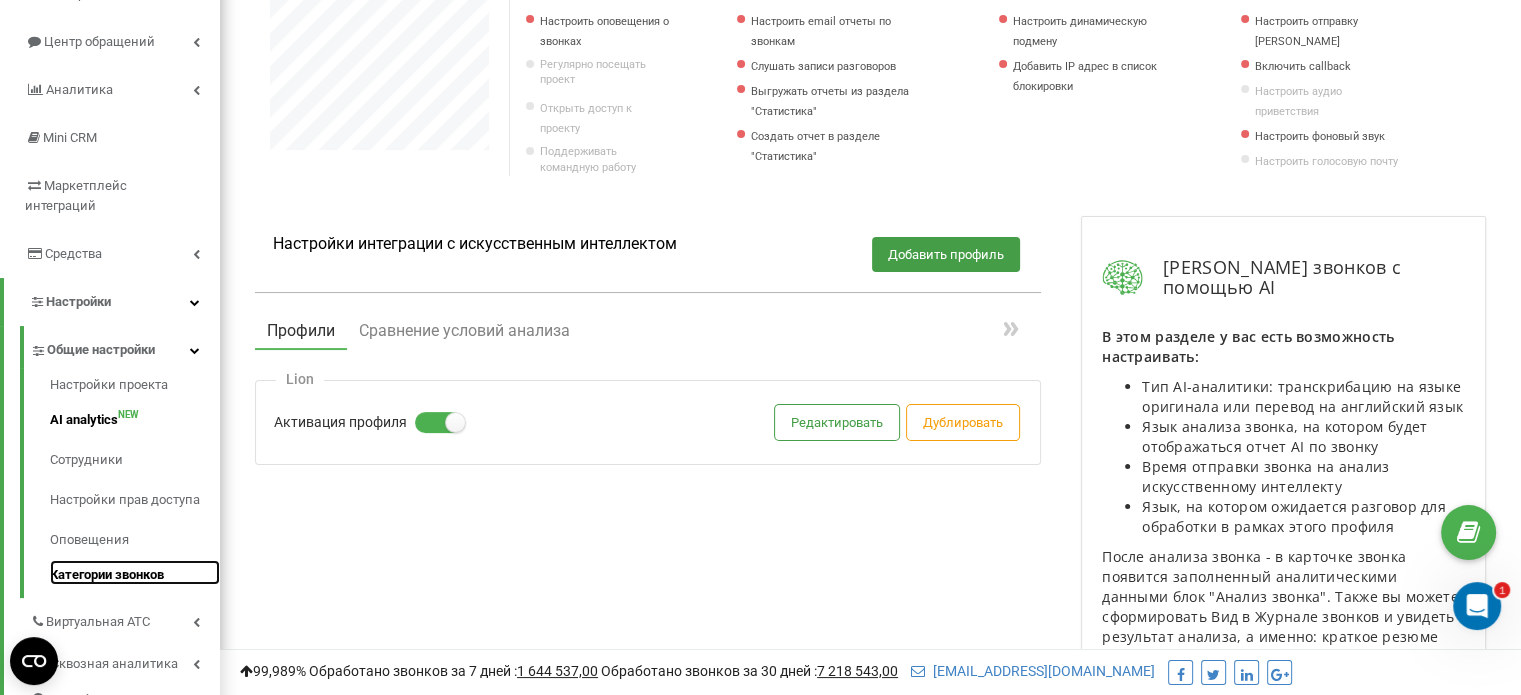 click on "Категории звонков" at bounding box center [135, 572] 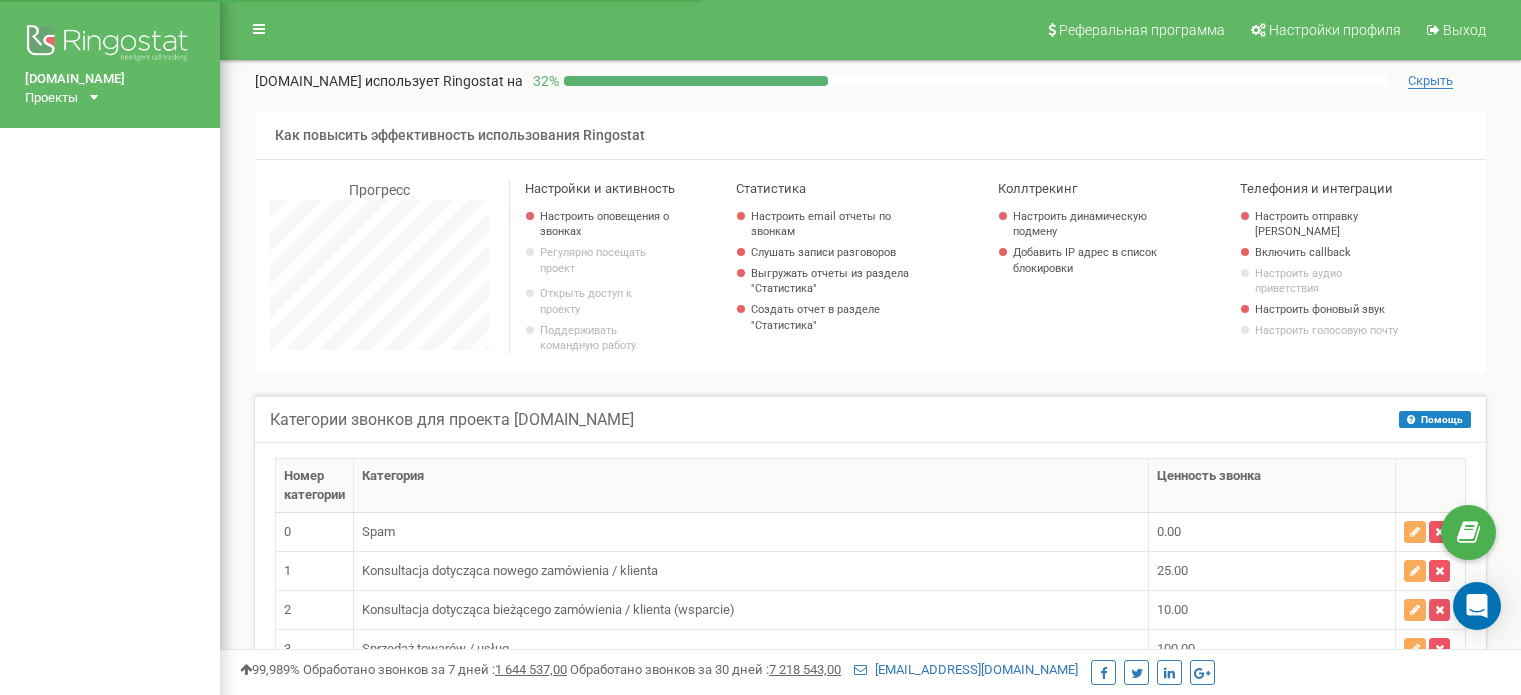 scroll, scrollTop: 0, scrollLeft: 0, axis: both 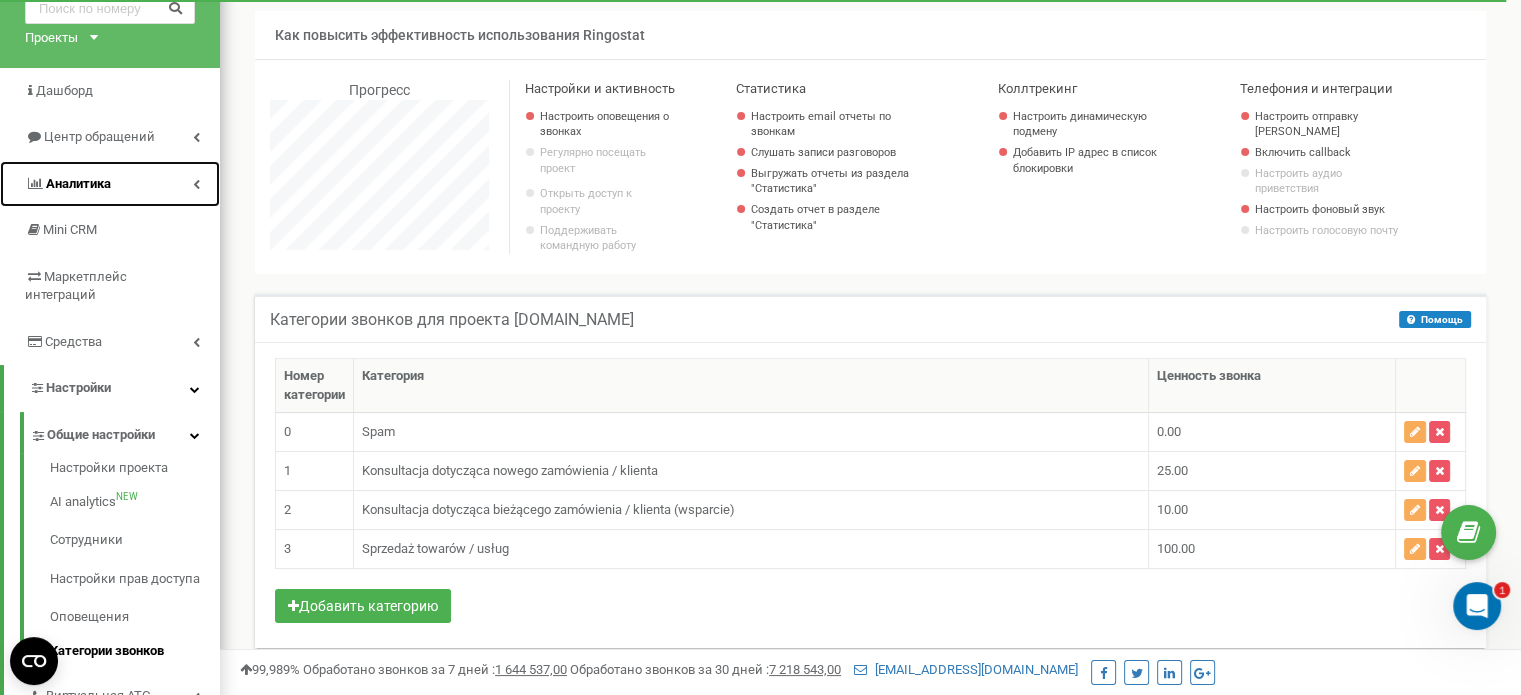 click on "Аналитика" at bounding box center [110, 184] 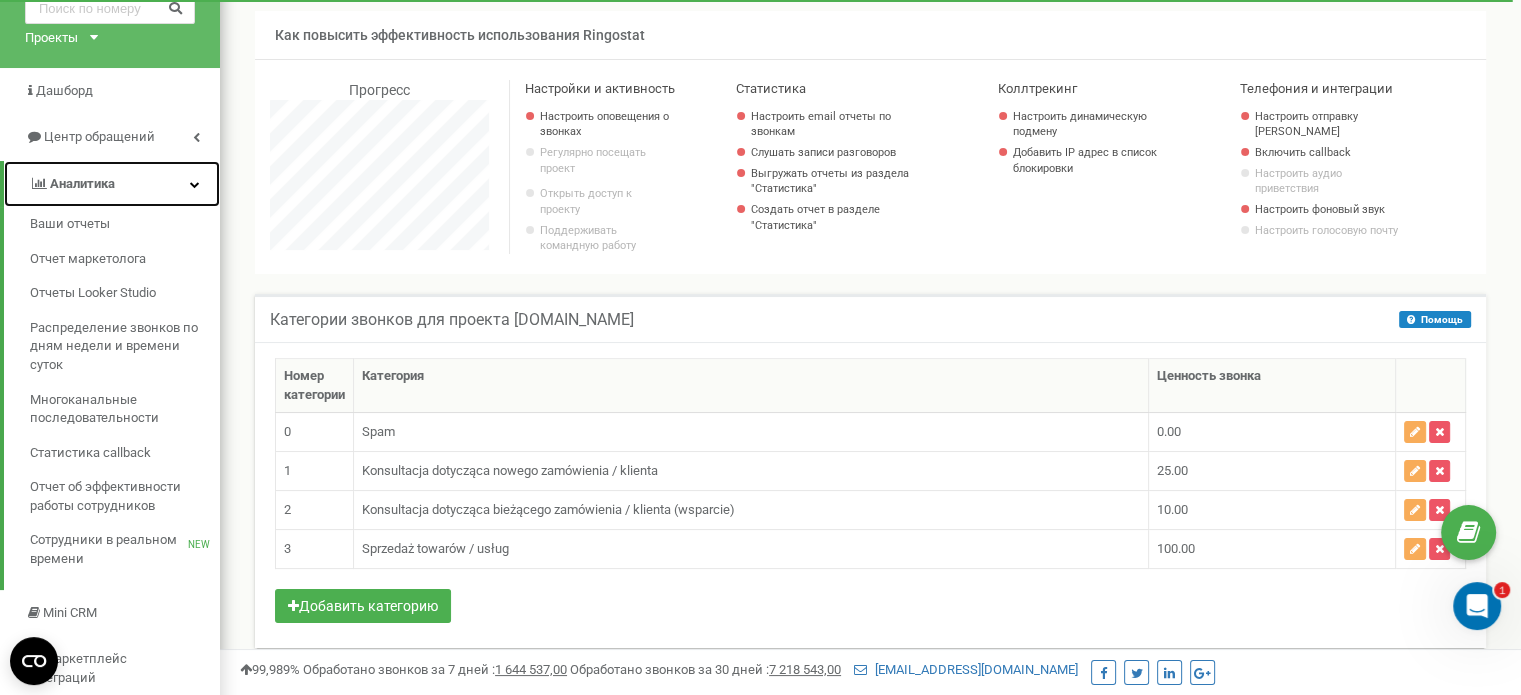 click at bounding box center (195, 184) 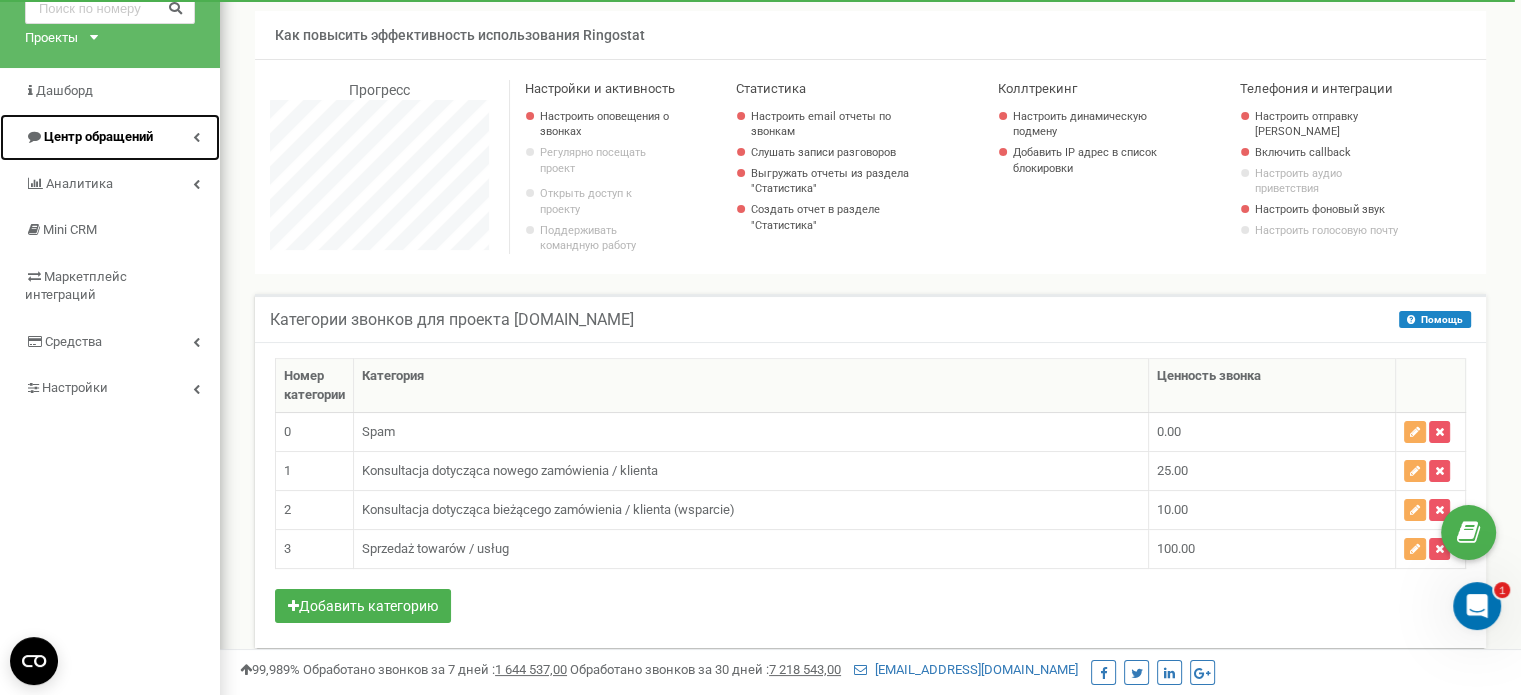 click at bounding box center [196, 137] 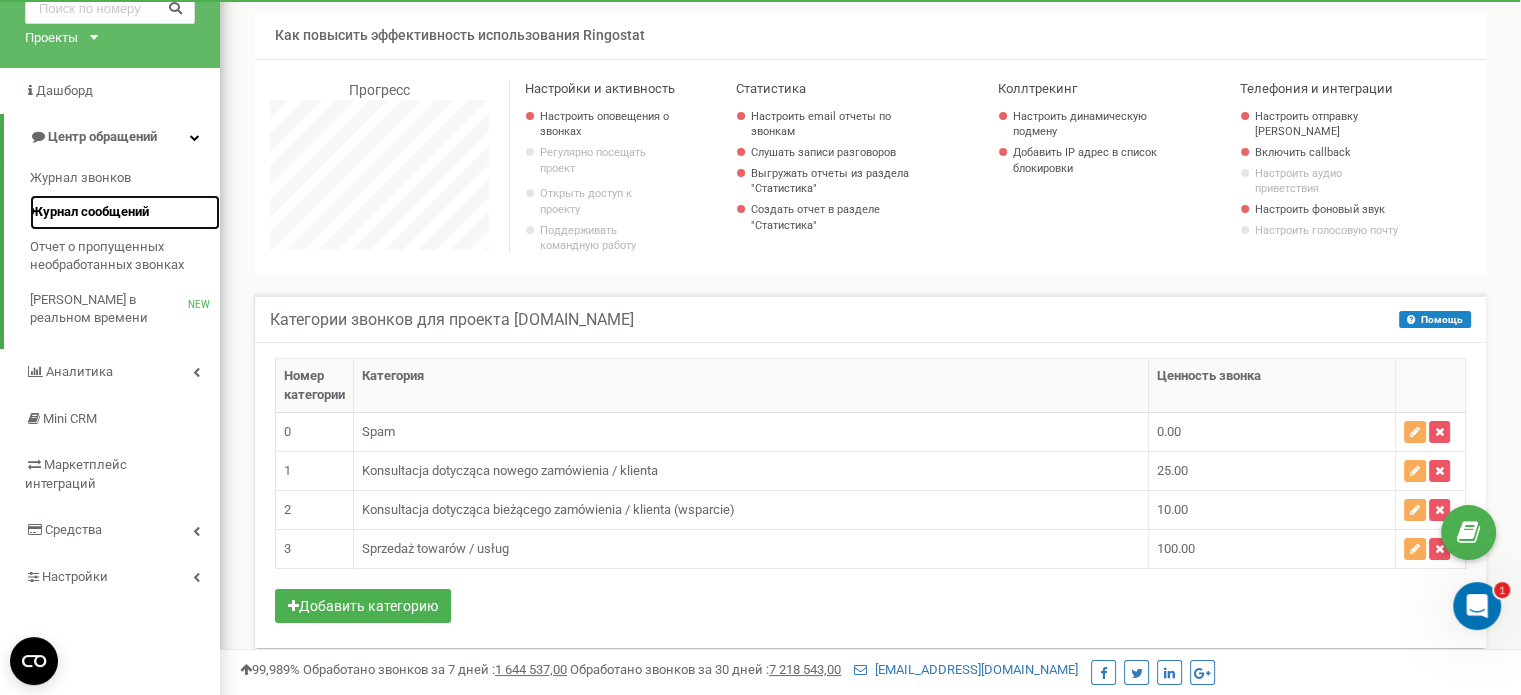 click on "Журнал сообщений" at bounding box center (89, 212) 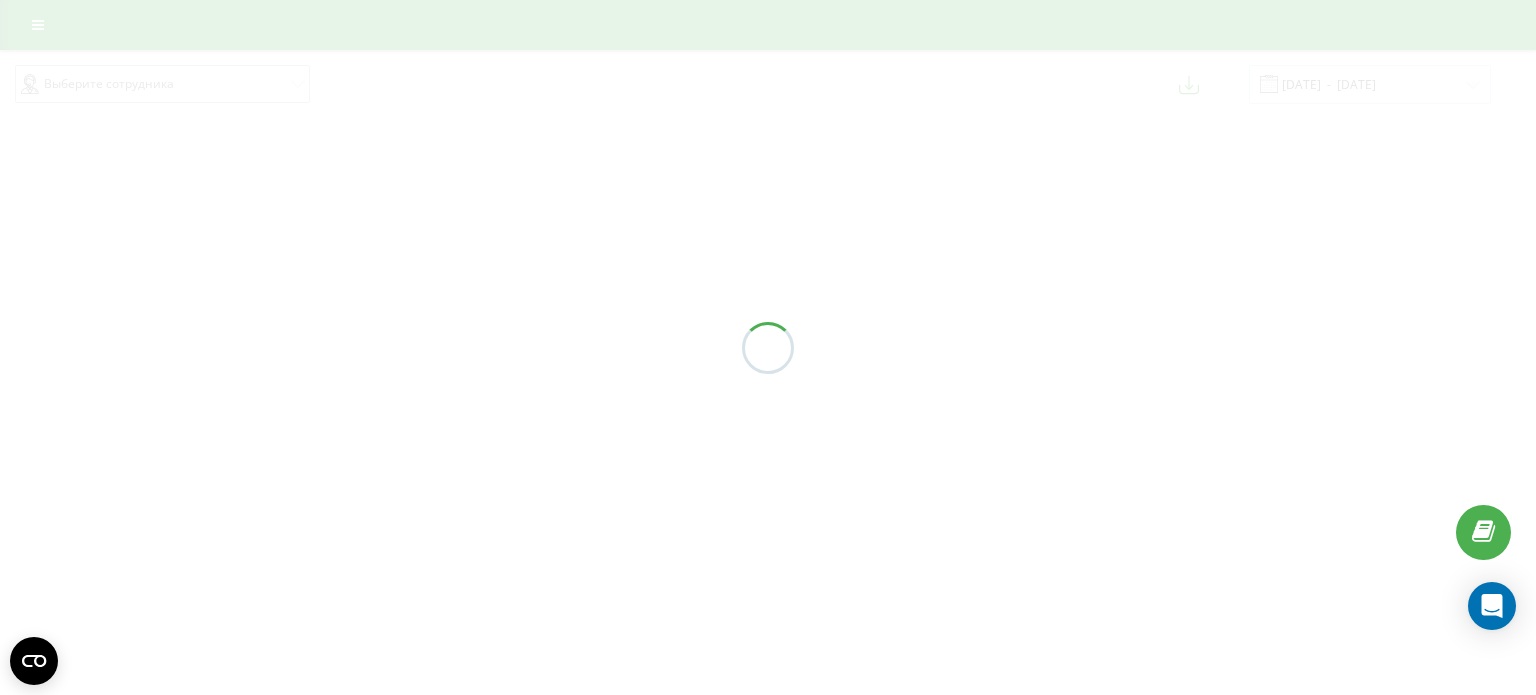 scroll, scrollTop: 0, scrollLeft: 0, axis: both 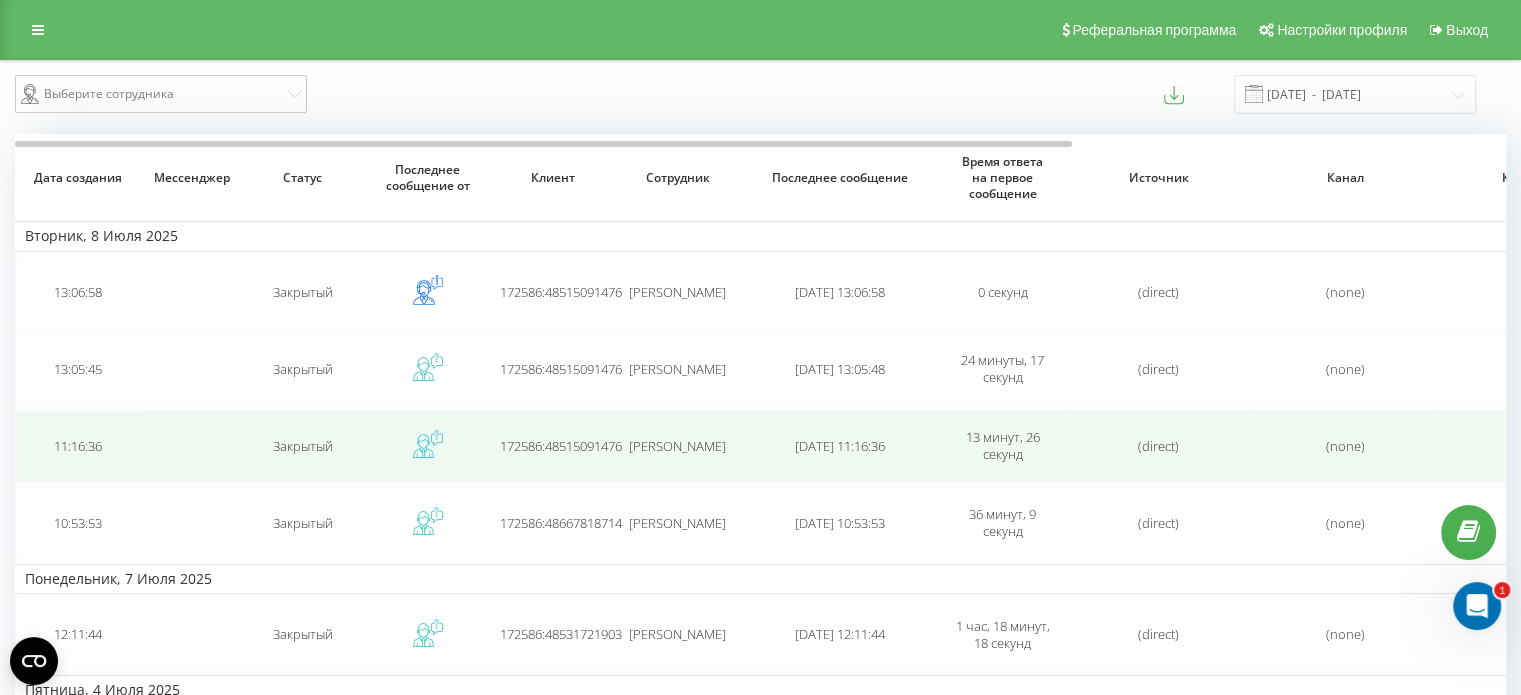 click on "13 минут, 26 секунд" at bounding box center [1002, 446] 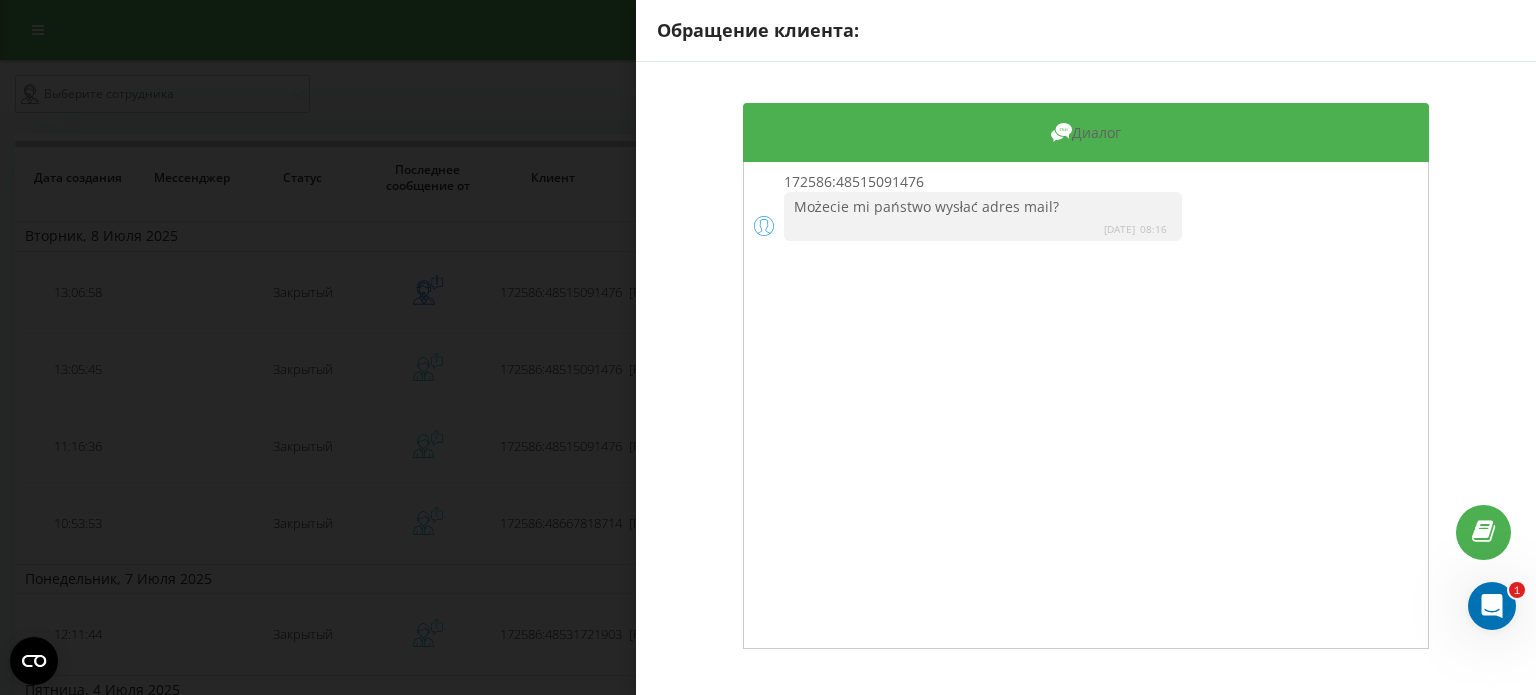 click on "Диалог 172586:48515091476 Możecie mi państwo wysłać adres mail? 2025-07-08 08:16" at bounding box center (1086, 376) 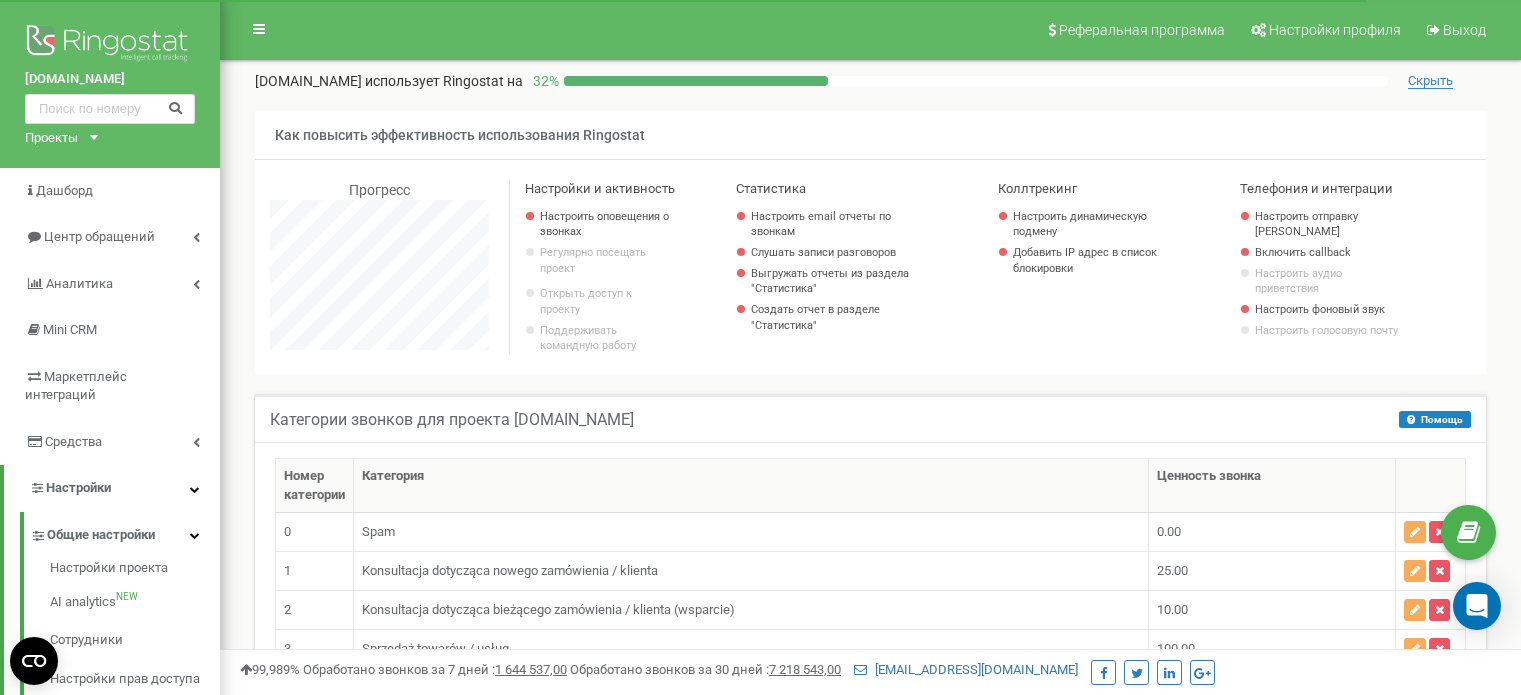 scroll, scrollTop: 100, scrollLeft: 0, axis: vertical 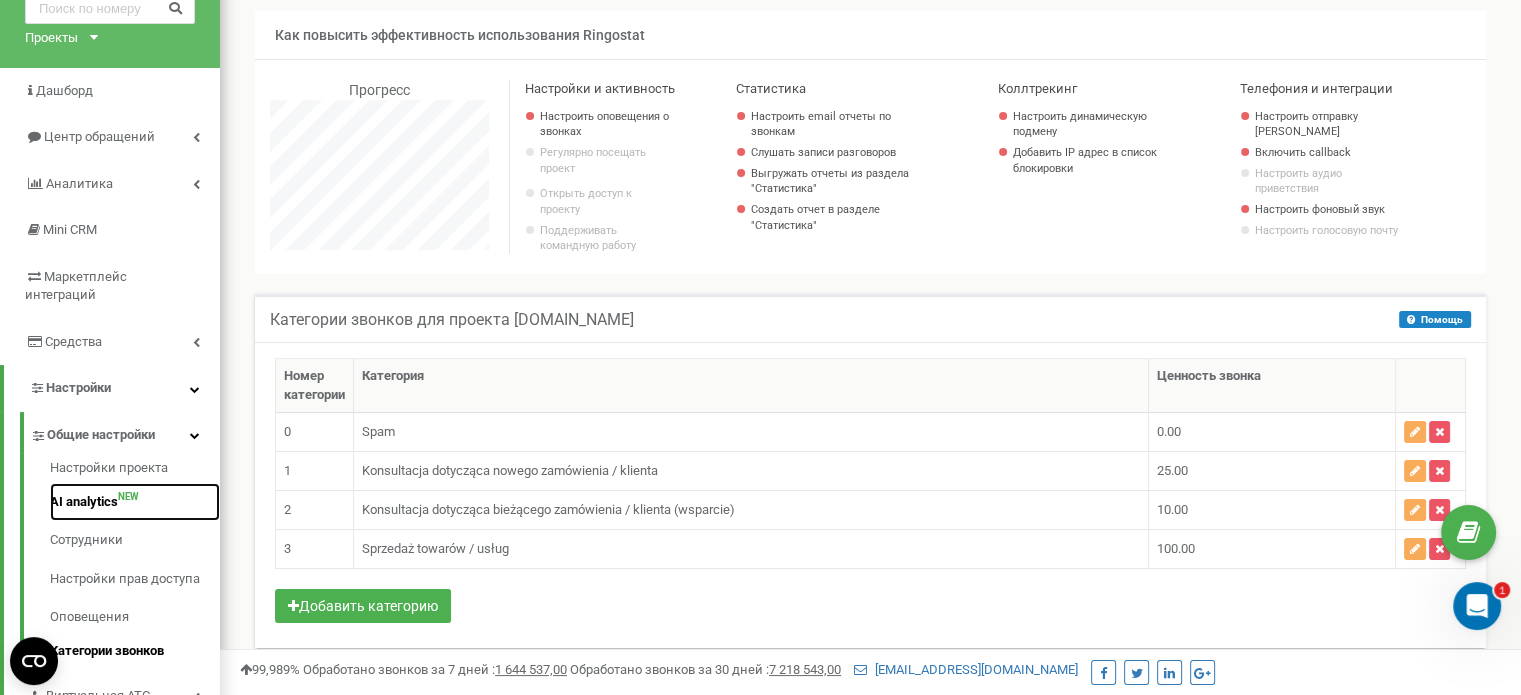 click on "AI analytics NEW" at bounding box center (135, 502) 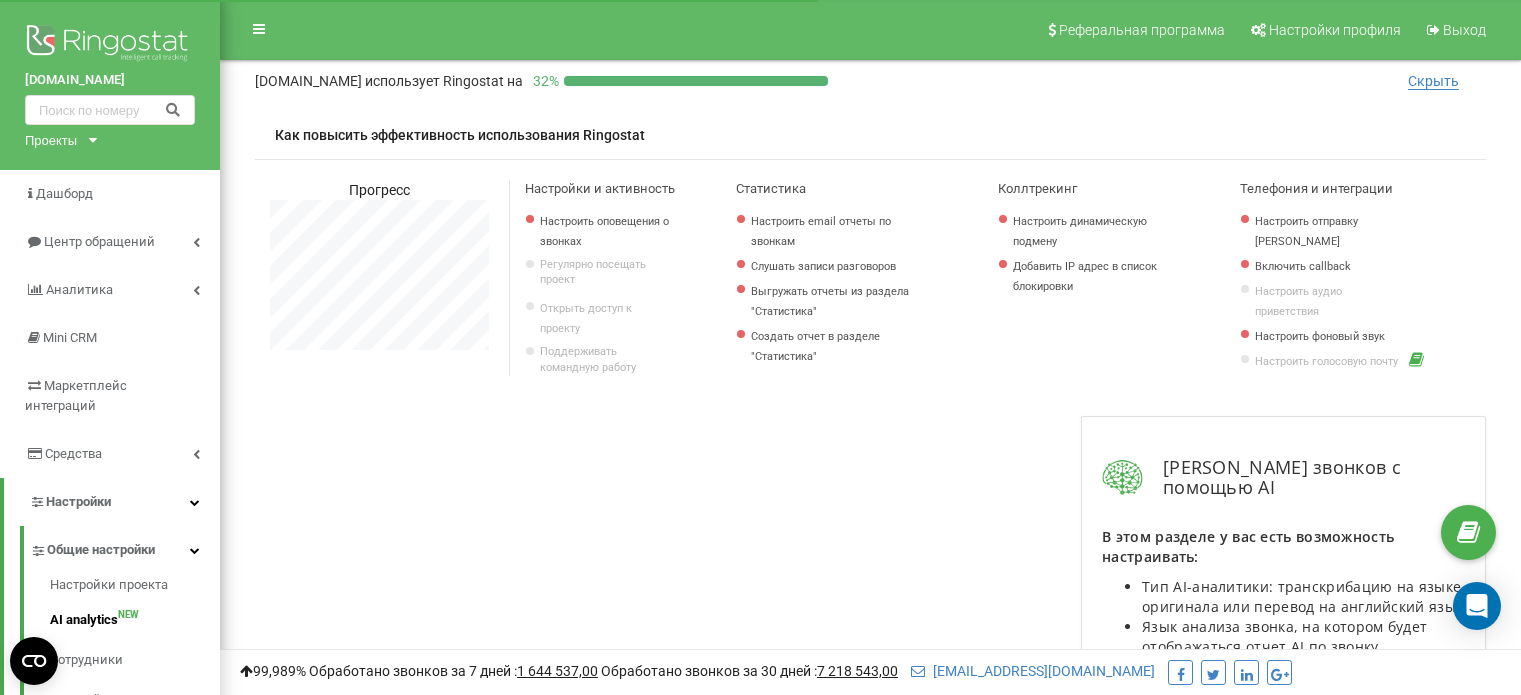 scroll, scrollTop: 0, scrollLeft: 0, axis: both 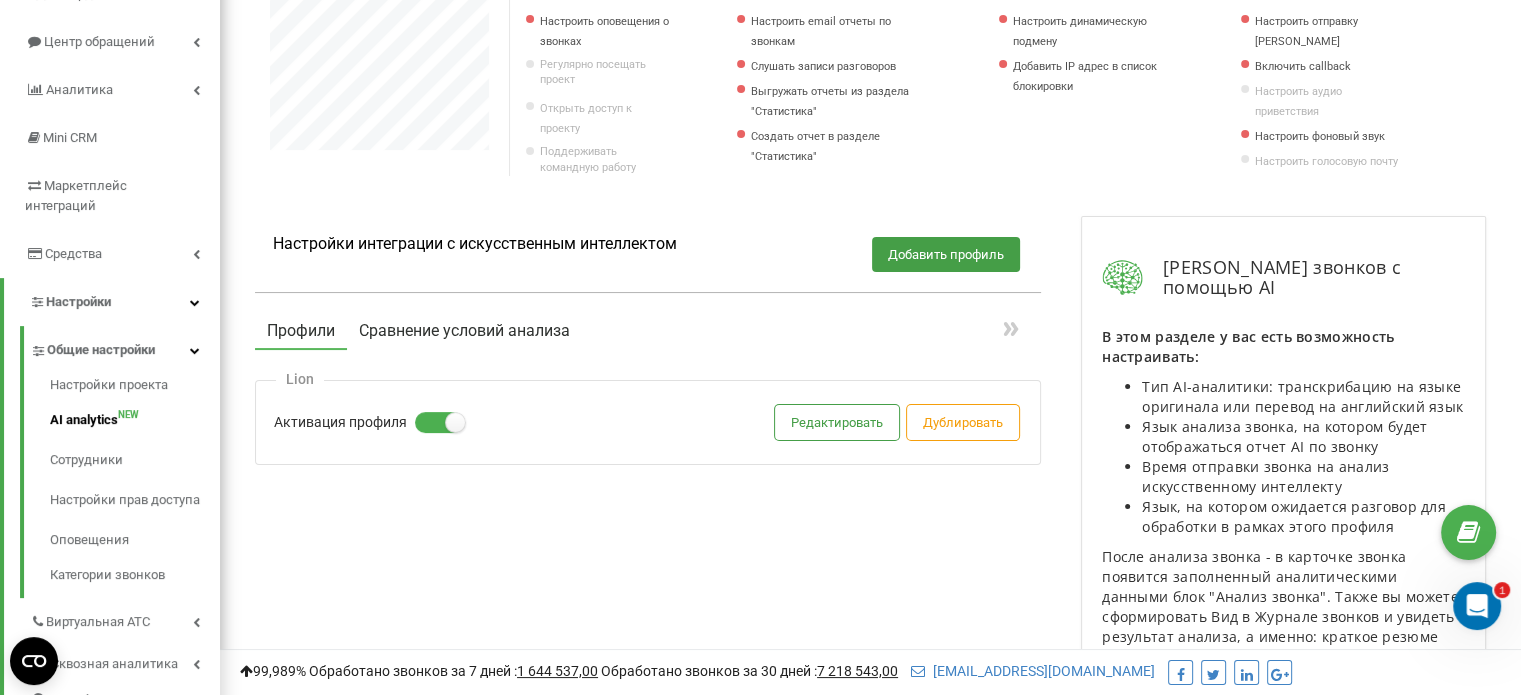 click on "Сравнение условий анализа" at bounding box center [464, 331] 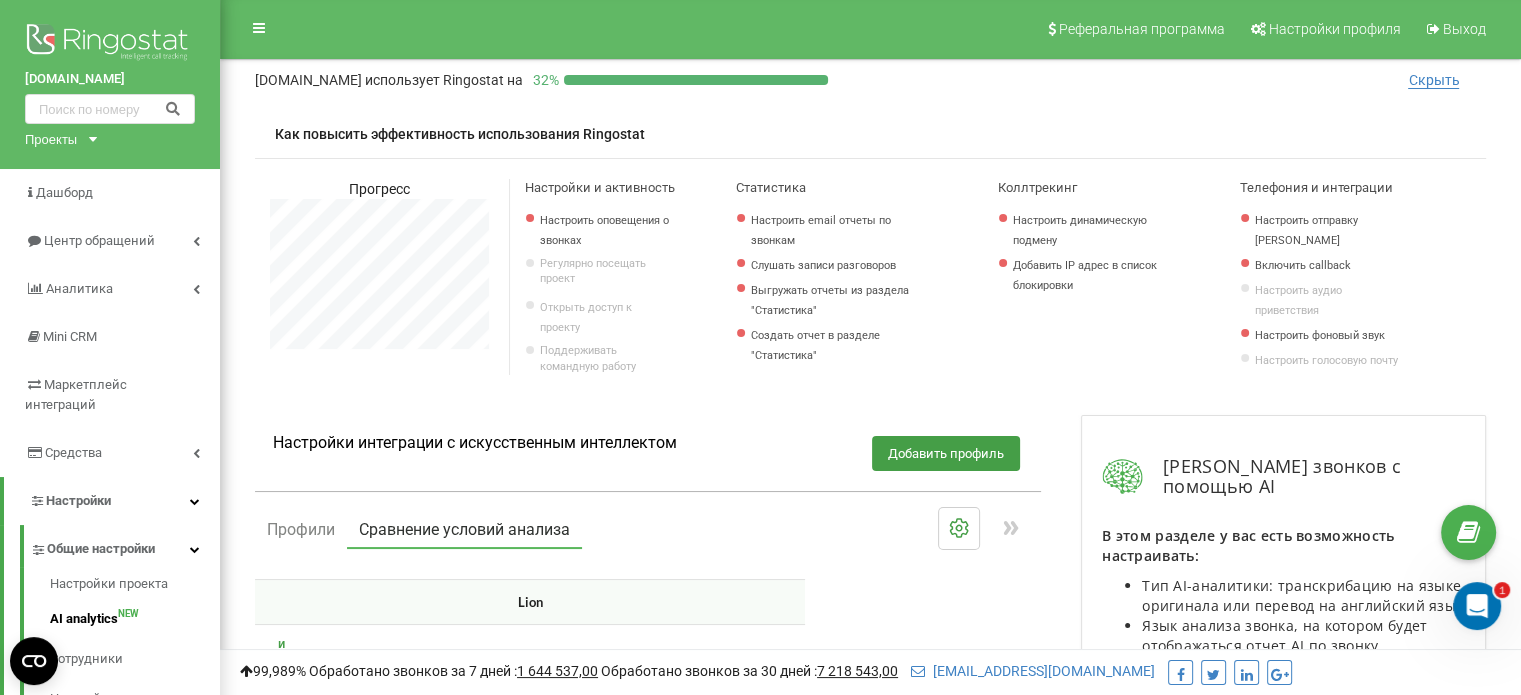 scroll, scrollTop: 0, scrollLeft: 0, axis: both 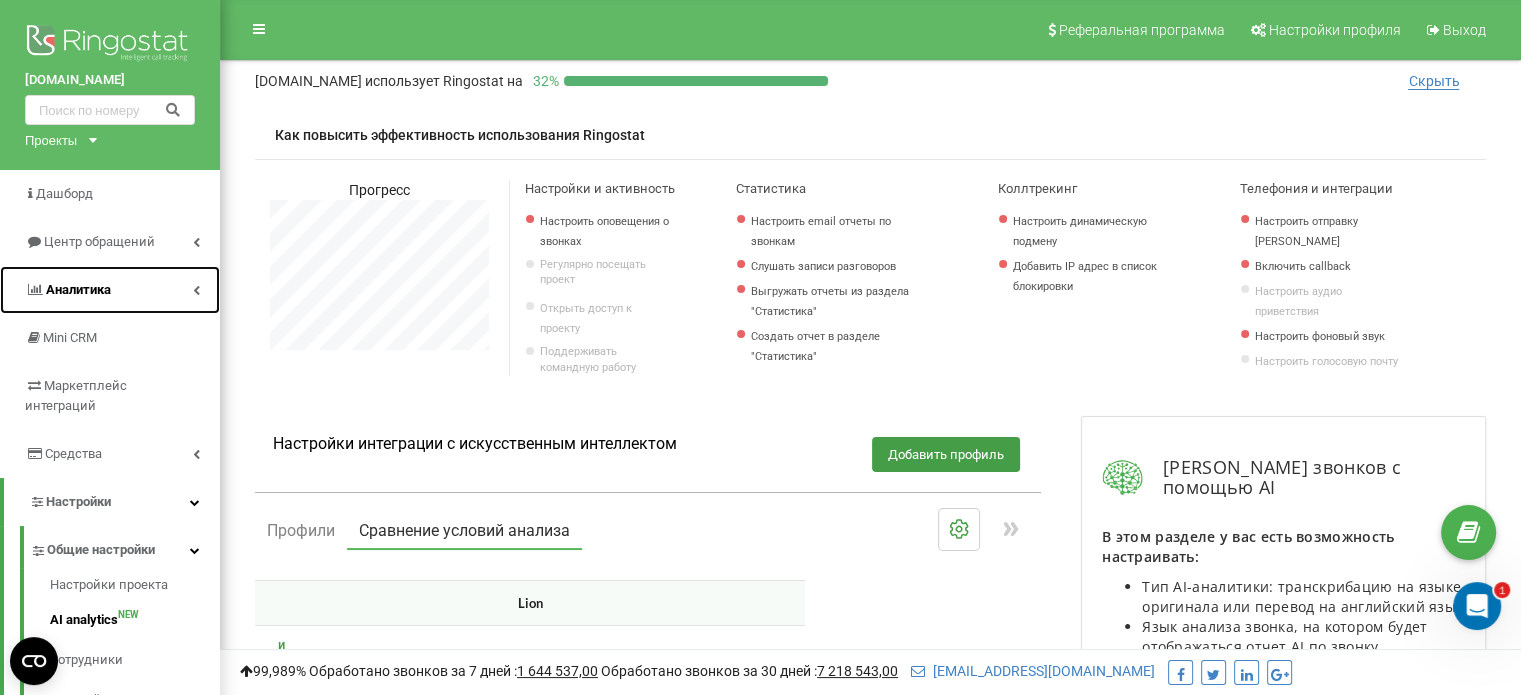 click on "Аналитика" at bounding box center [78, 289] 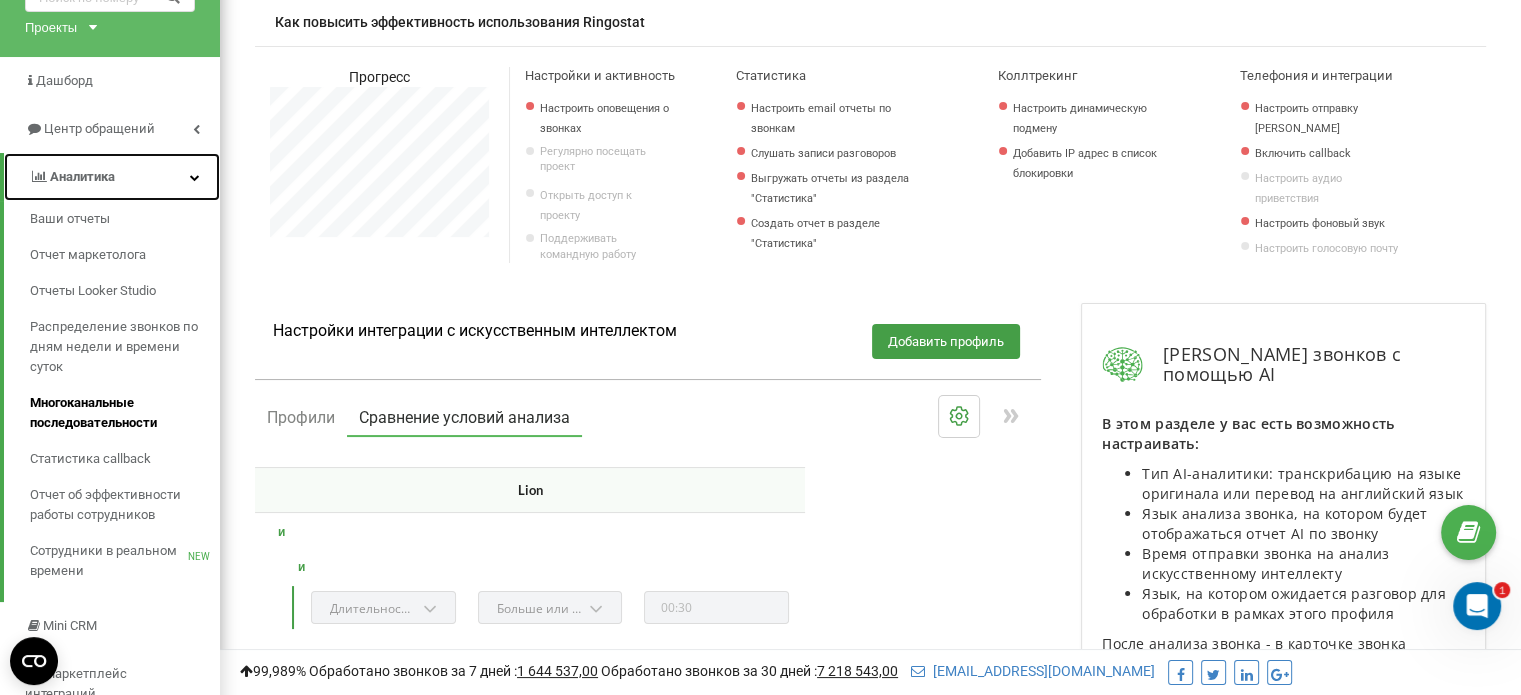 scroll, scrollTop: 200, scrollLeft: 0, axis: vertical 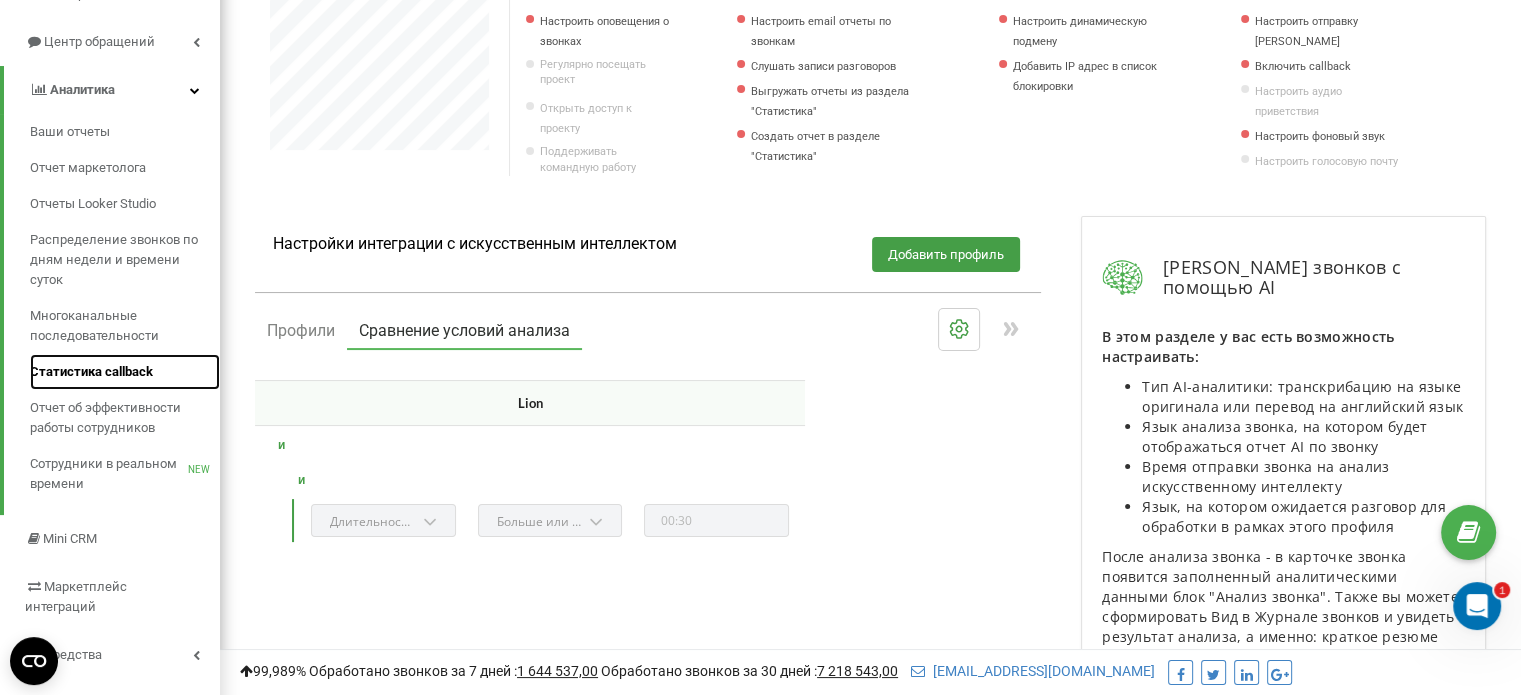 click on "Статистика callback" at bounding box center (91, 372) 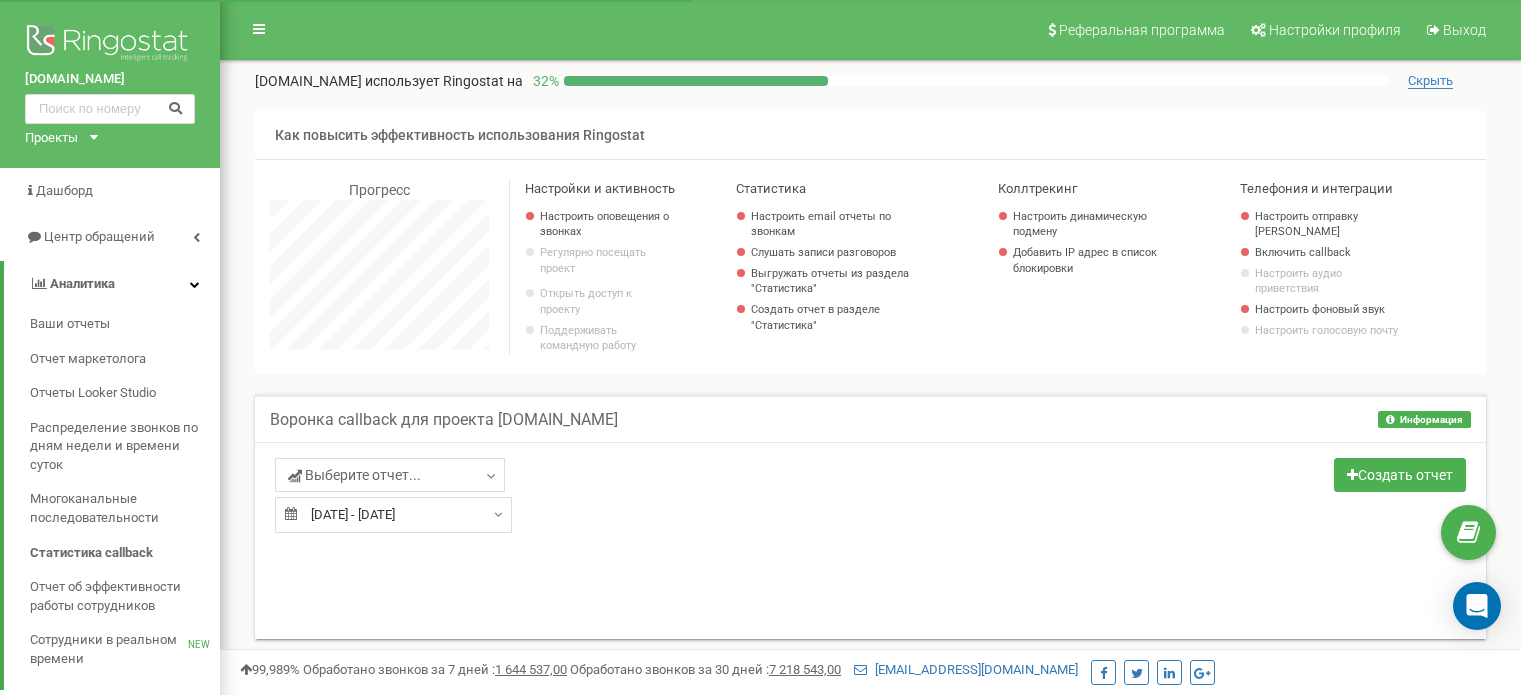 scroll, scrollTop: 0, scrollLeft: 0, axis: both 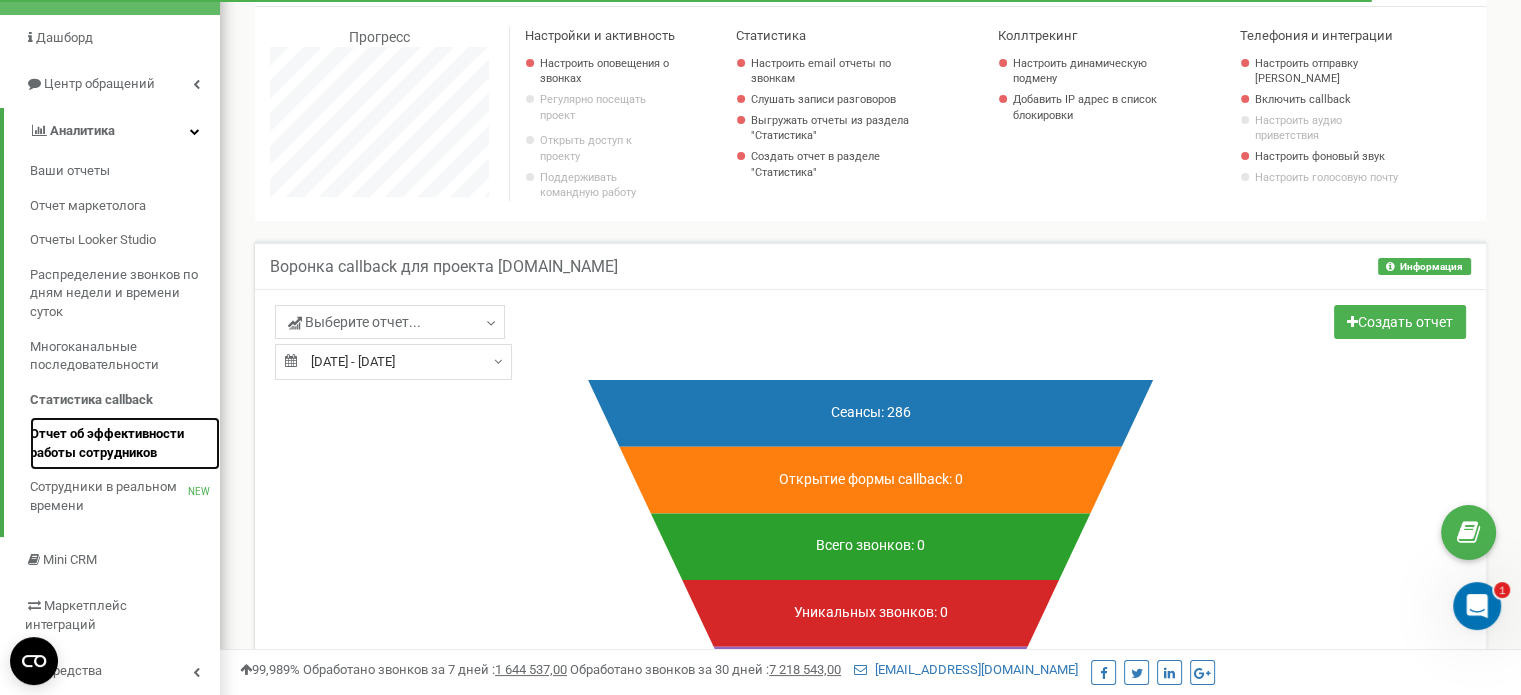 click on "Отчет об эффективности работы сотрудников" at bounding box center (120, 443) 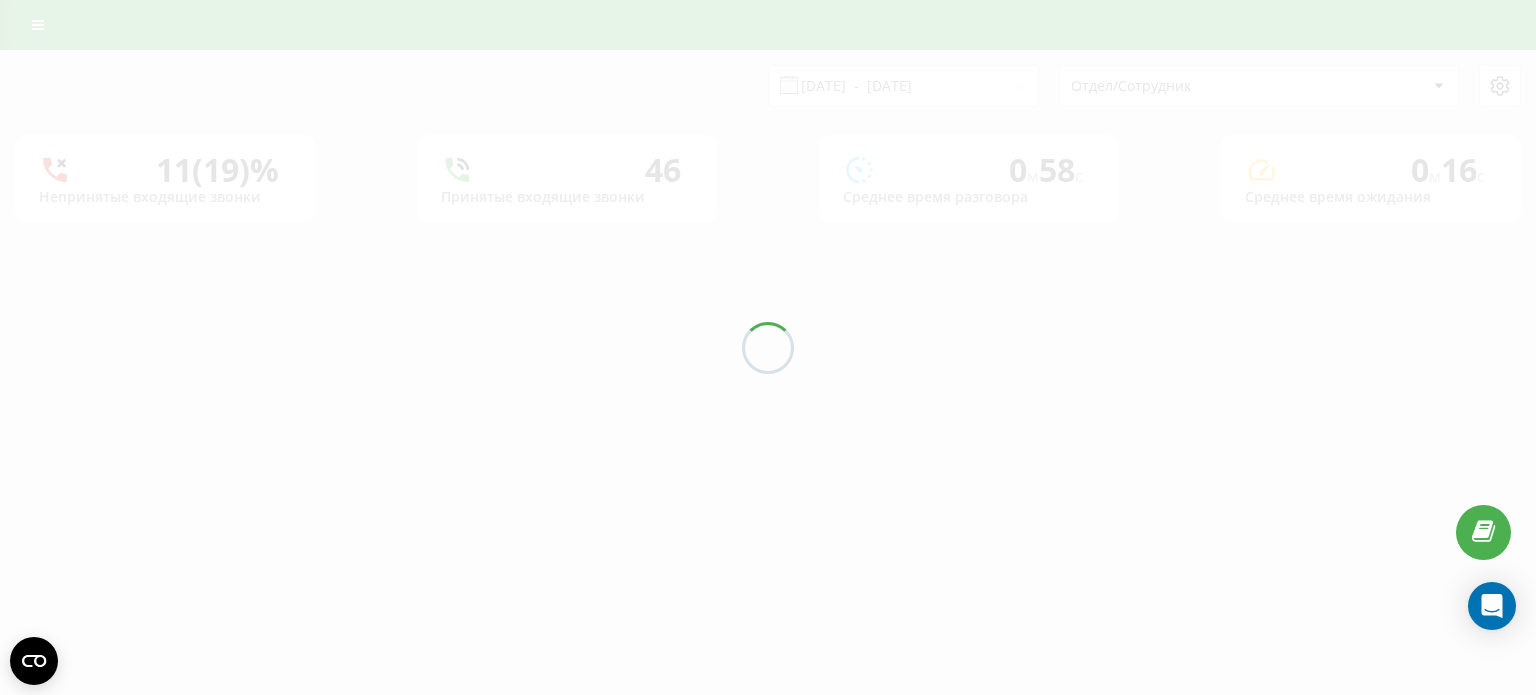 scroll, scrollTop: 0, scrollLeft: 0, axis: both 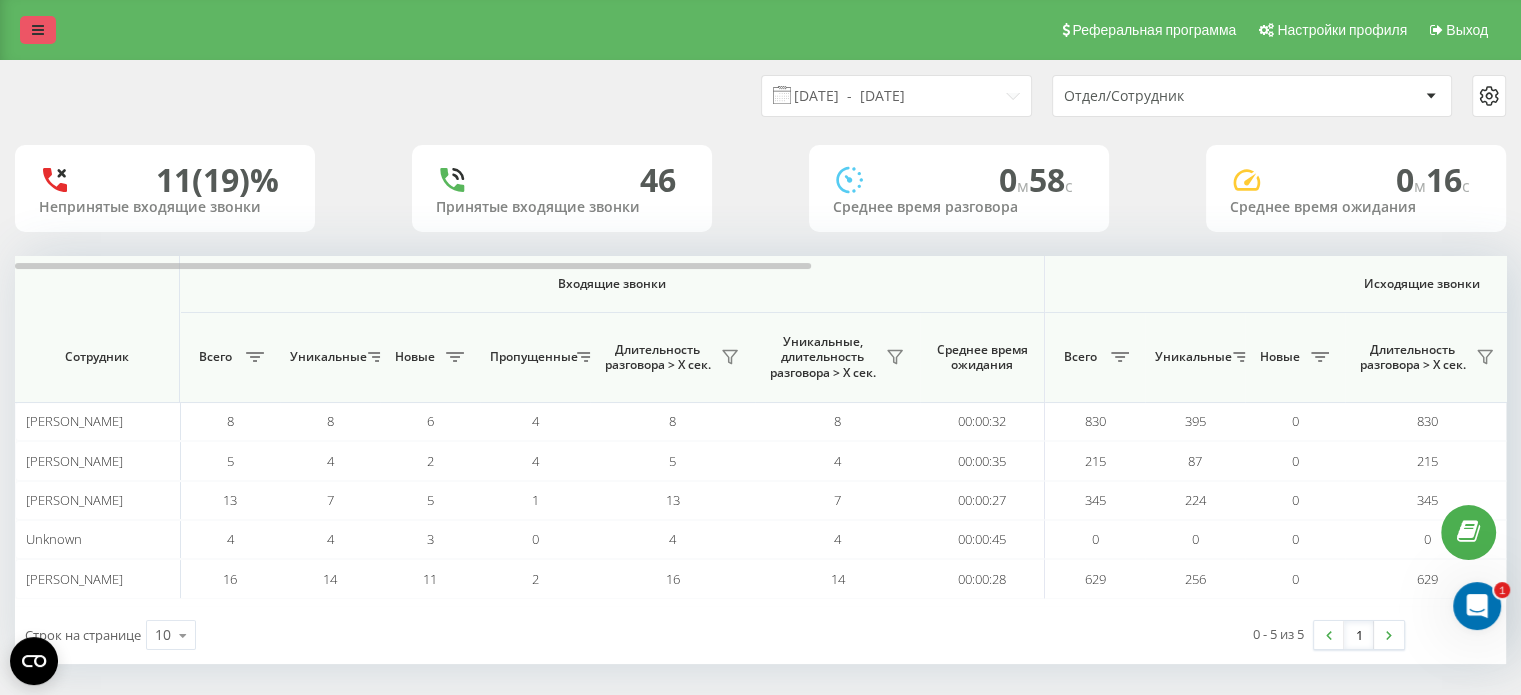click at bounding box center (38, 30) 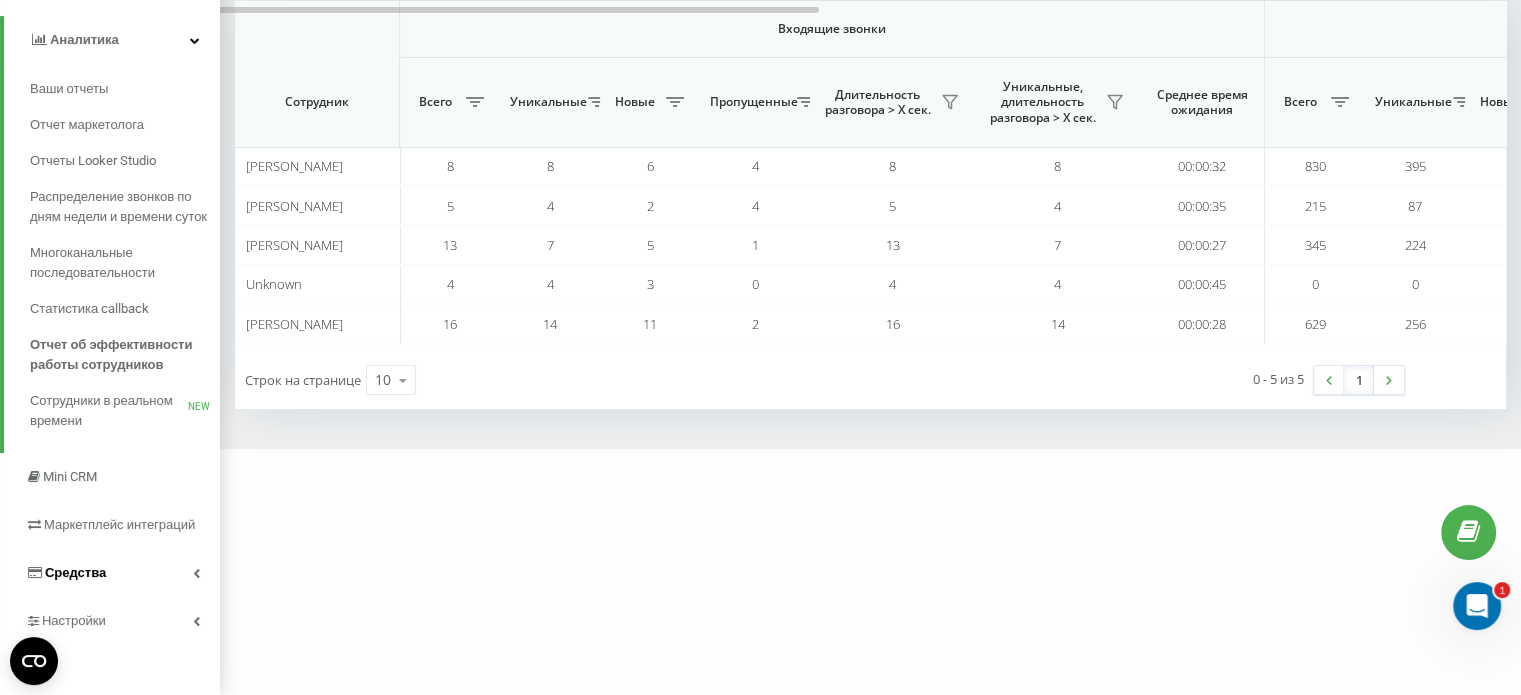 scroll, scrollTop: 0, scrollLeft: 0, axis: both 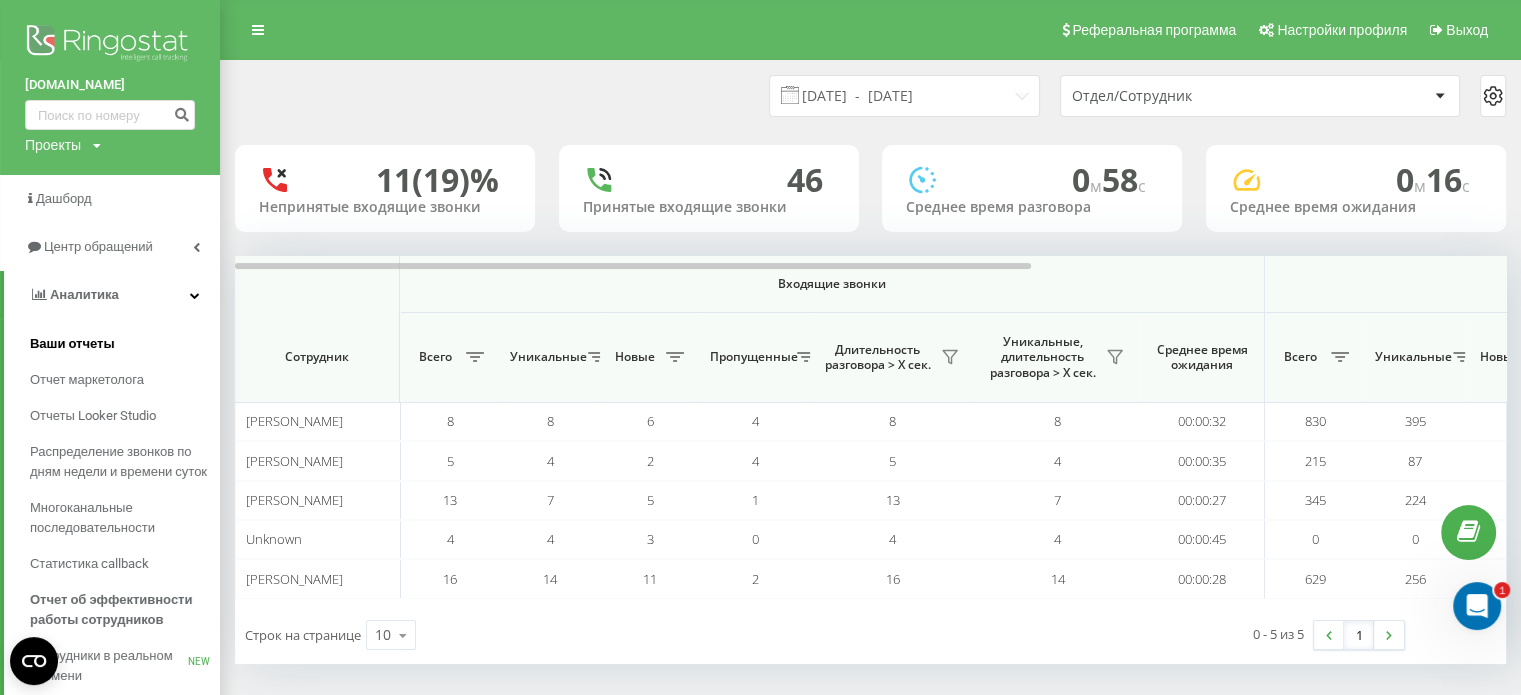 click on "Ваши отчеты" at bounding box center (72, 344) 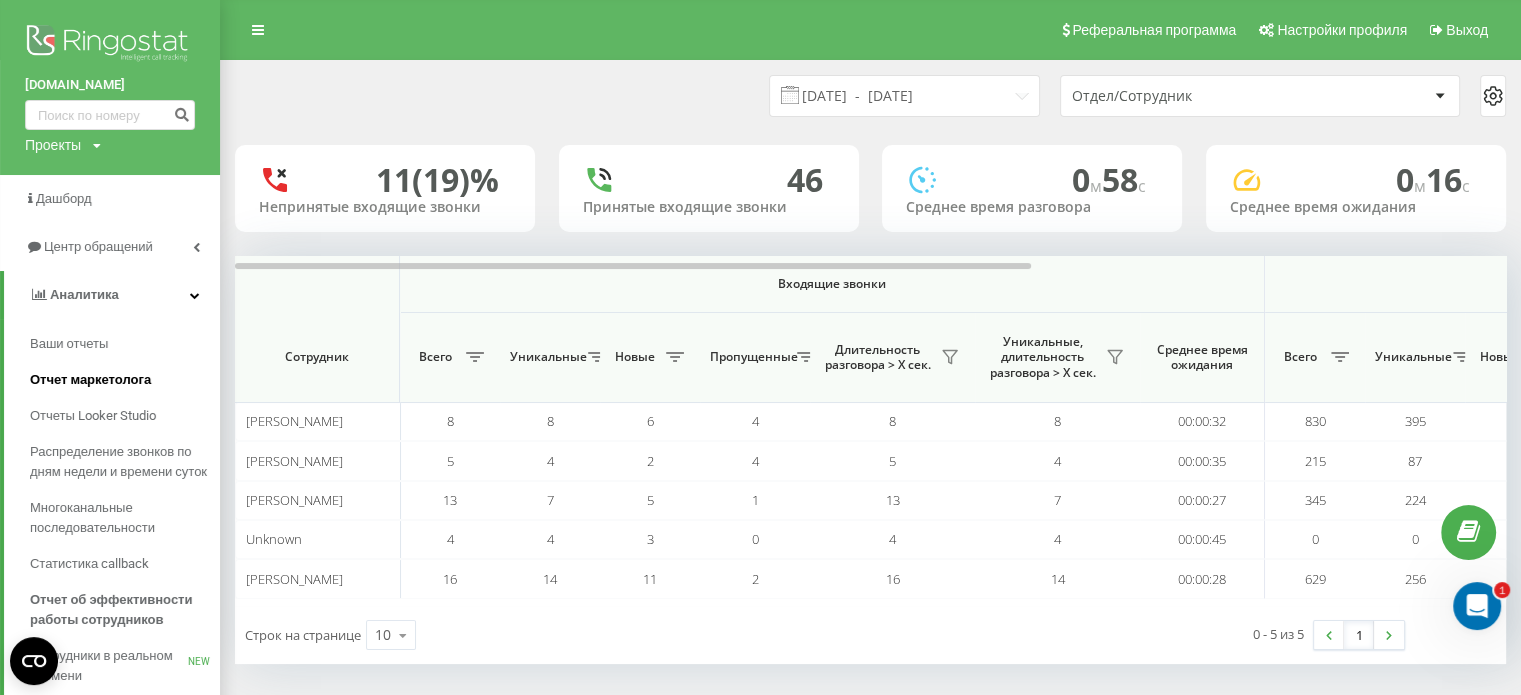 click on "Отчет маркетолога" at bounding box center (90, 380) 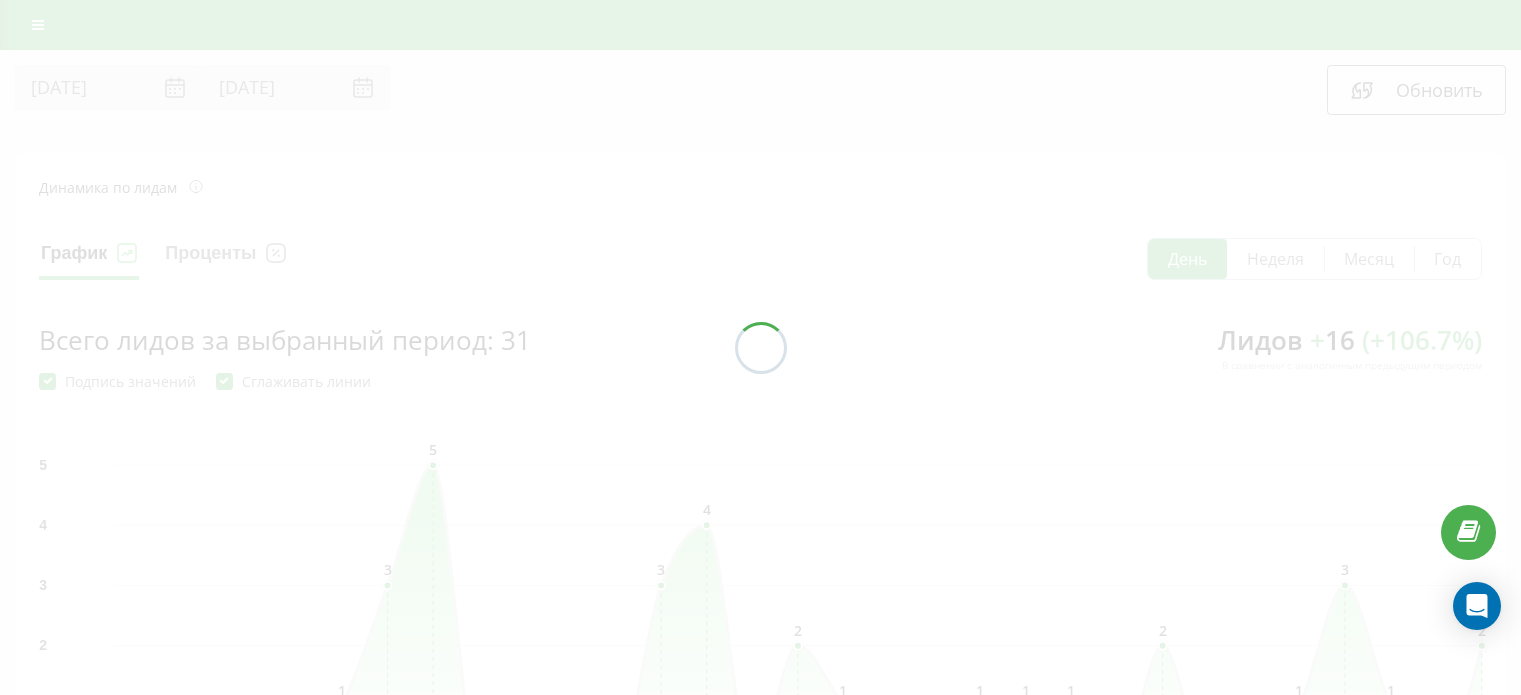 scroll, scrollTop: 0, scrollLeft: 0, axis: both 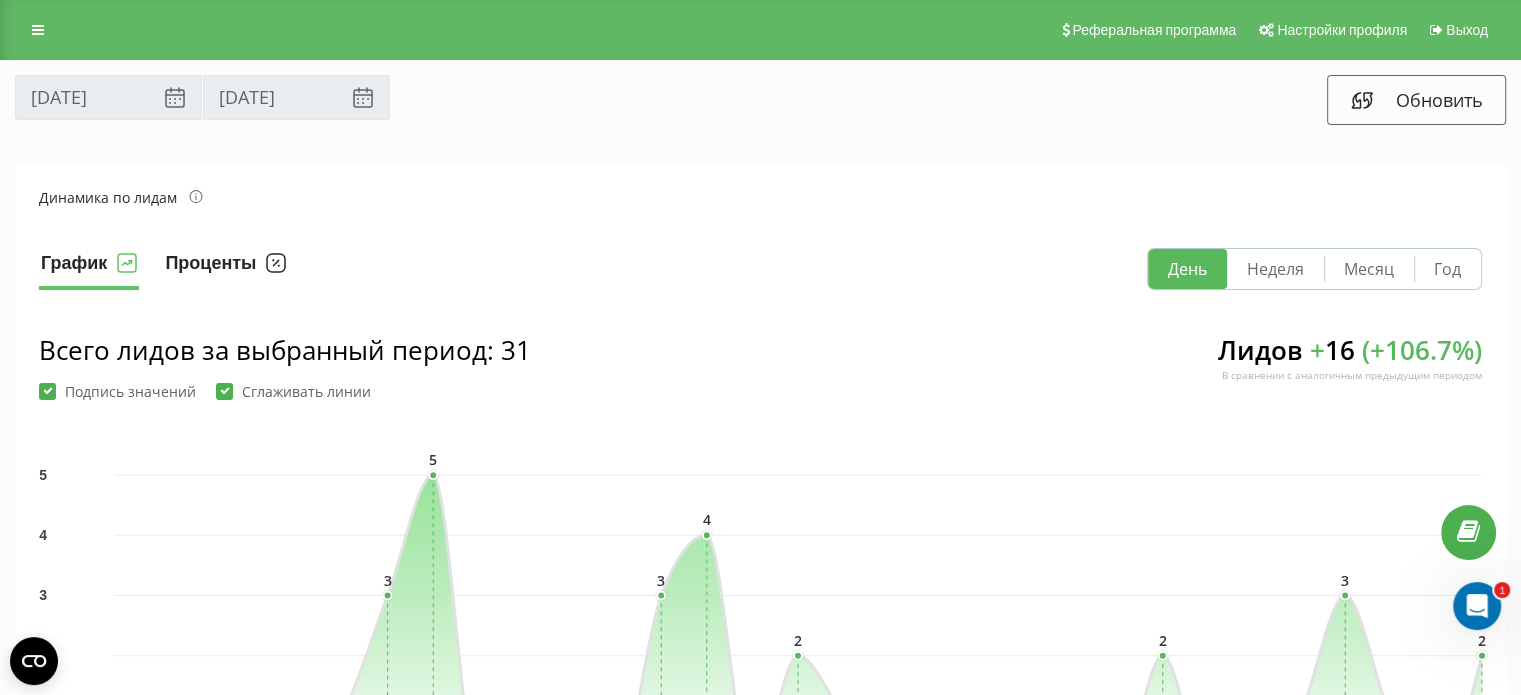 click on "Проценты" at bounding box center (225, 269) 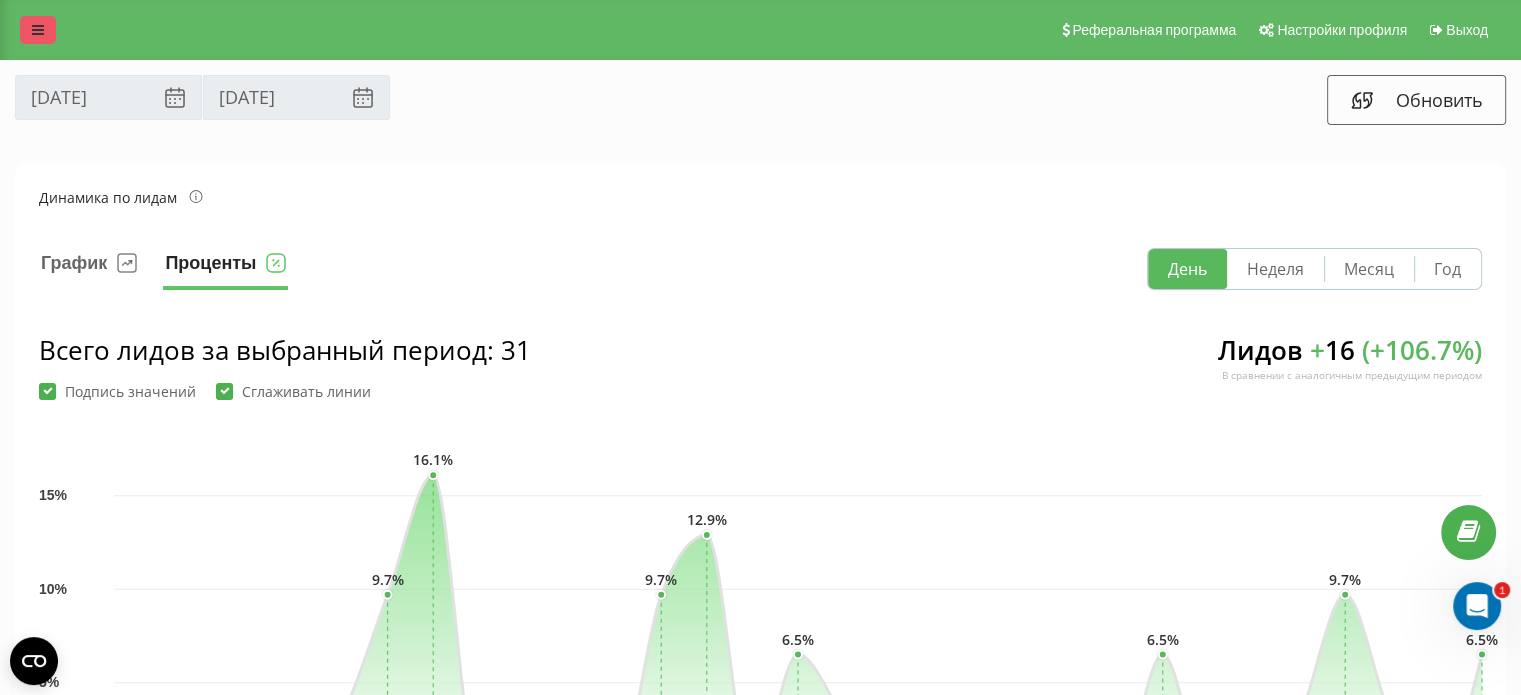 click at bounding box center [38, 30] 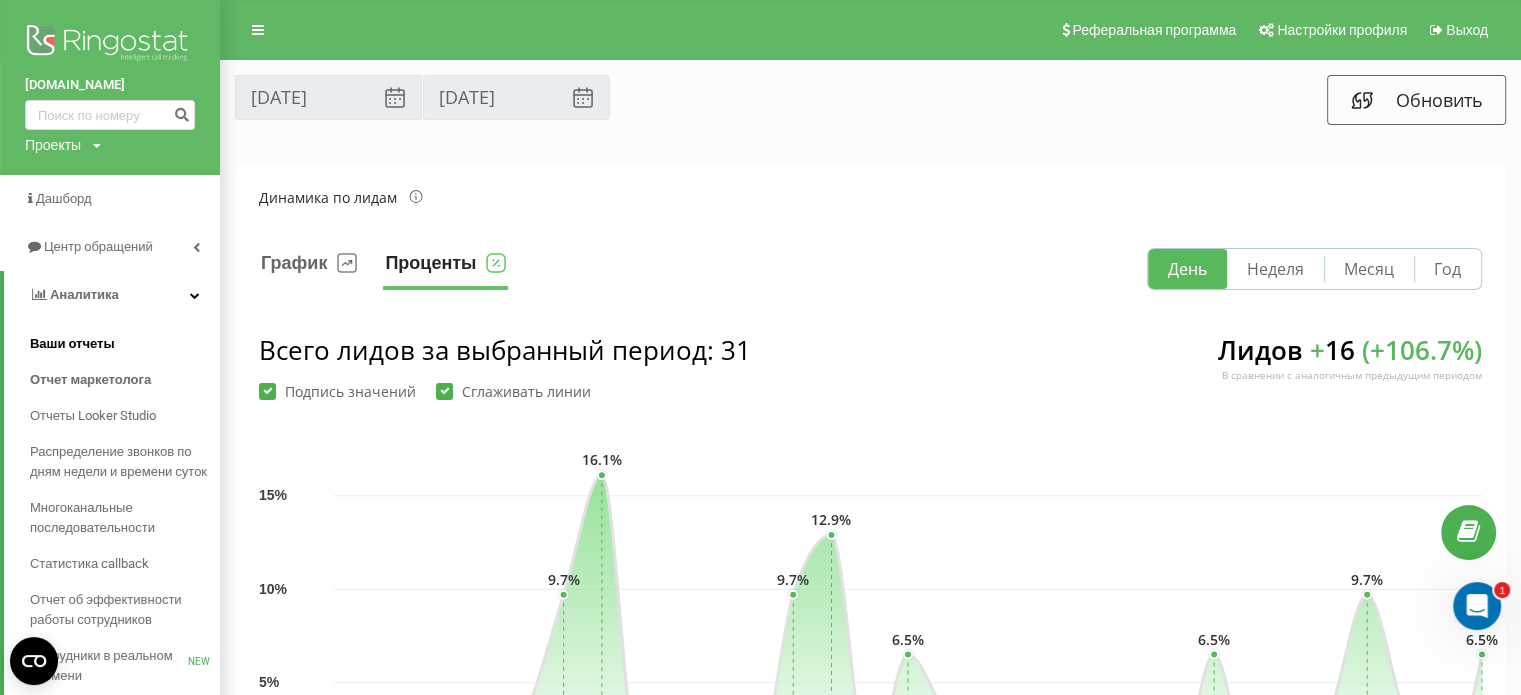 click on "Ваши отчеты" at bounding box center [72, 344] 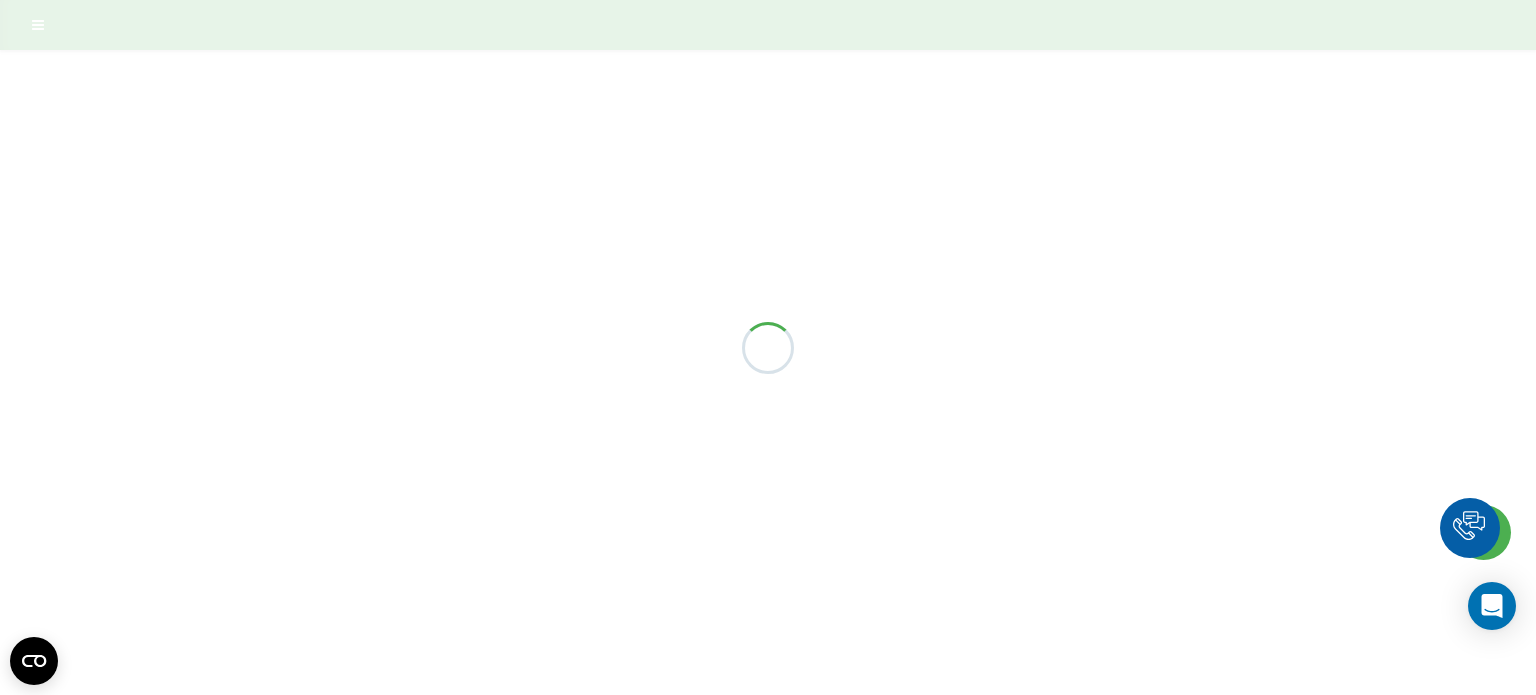 scroll, scrollTop: 0, scrollLeft: 0, axis: both 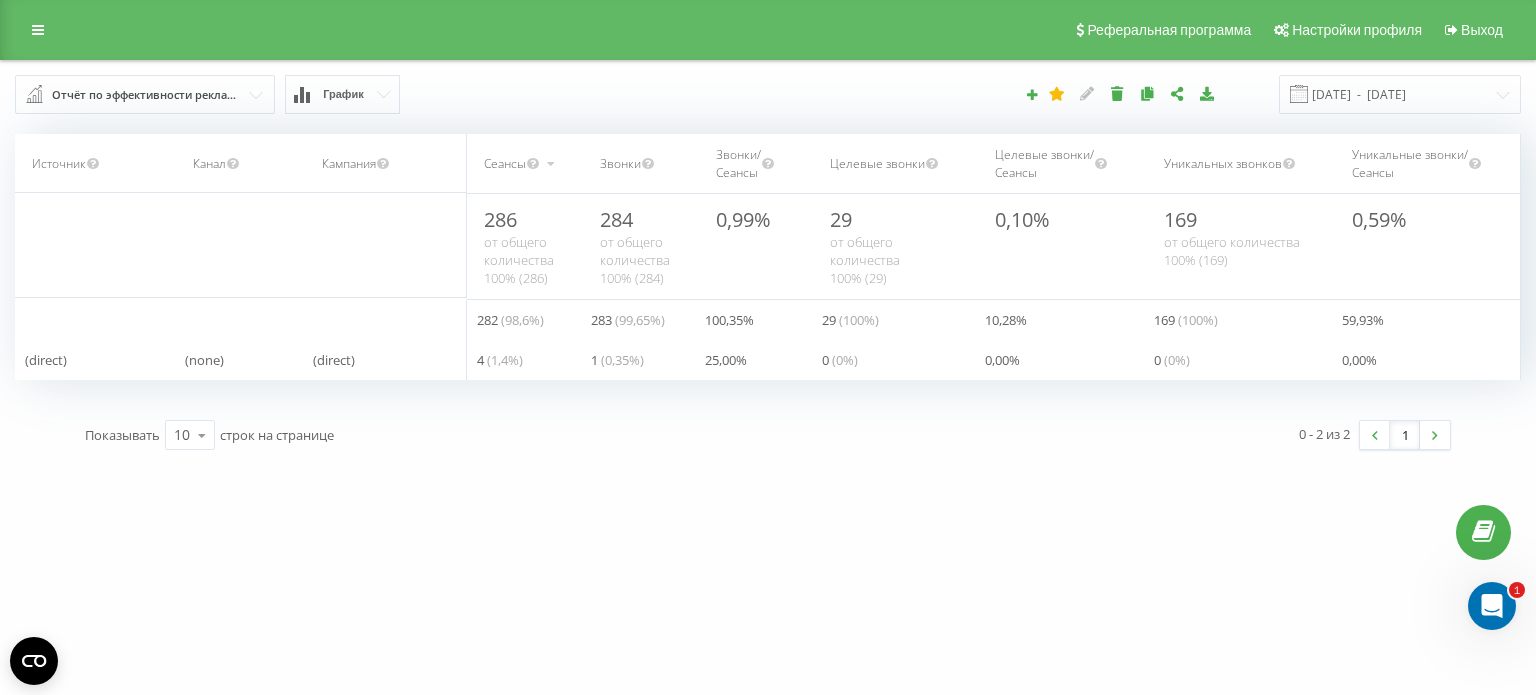 click on "[DOMAIN_NAME] Проекты [DOMAIN_NAME] Дашборд Центр обращений Аналитика Ваши отчеты Отчет маркетолога Отчеты Looker Studio Распределение звонков по дням недели и времени суток Многоканальные последовательности Статистика callback Отчет об эффективности работы сотрудников Сотрудники в реальном времени NEW Mini CRM Маркетплейс интеграций Средства Настройки Реферальная программа Настройки профиля Выход Отчёт по эффективности рекламных кампаний Браузер посетителей По странице звонка По странице входа Виджет коллбек: эффективность с разбивкой по рекламным кампаниями  /  /" at bounding box center (768, 347) 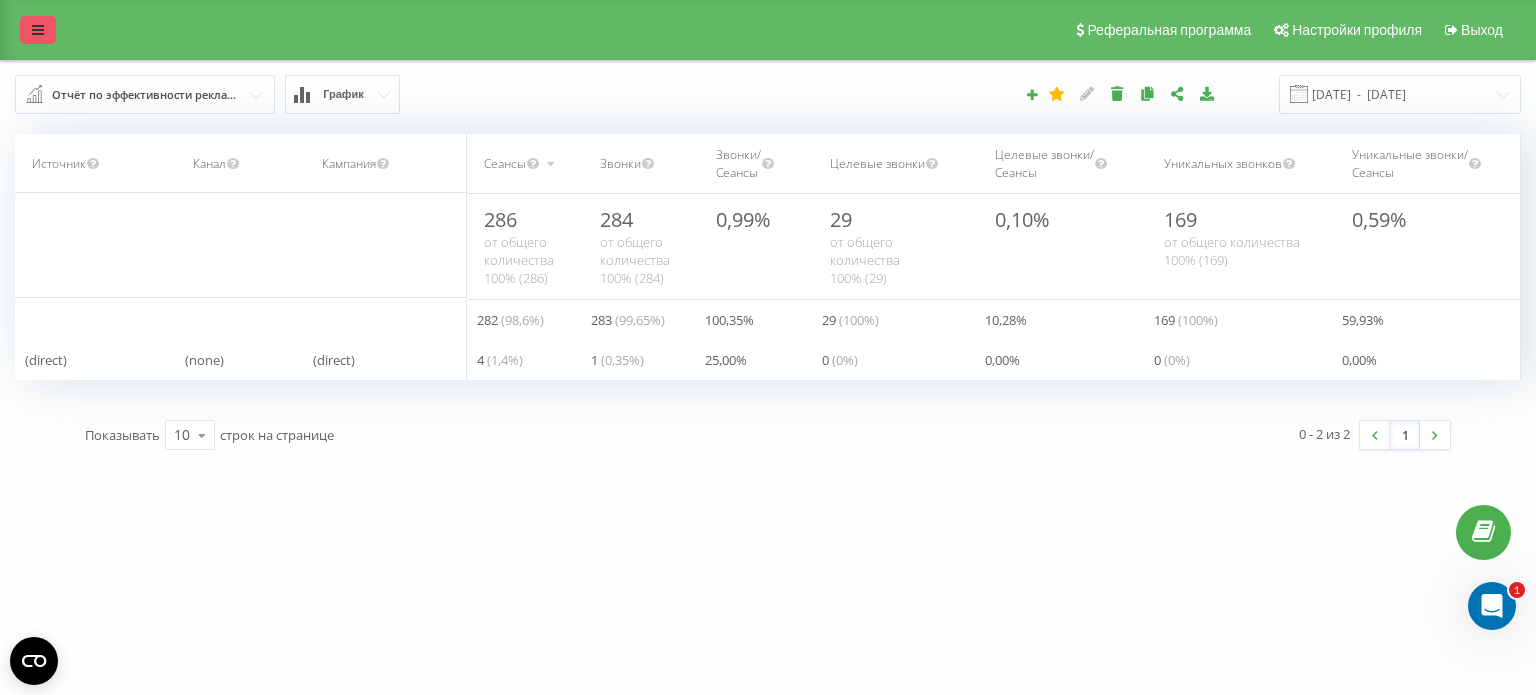 click at bounding box center (38, 30) 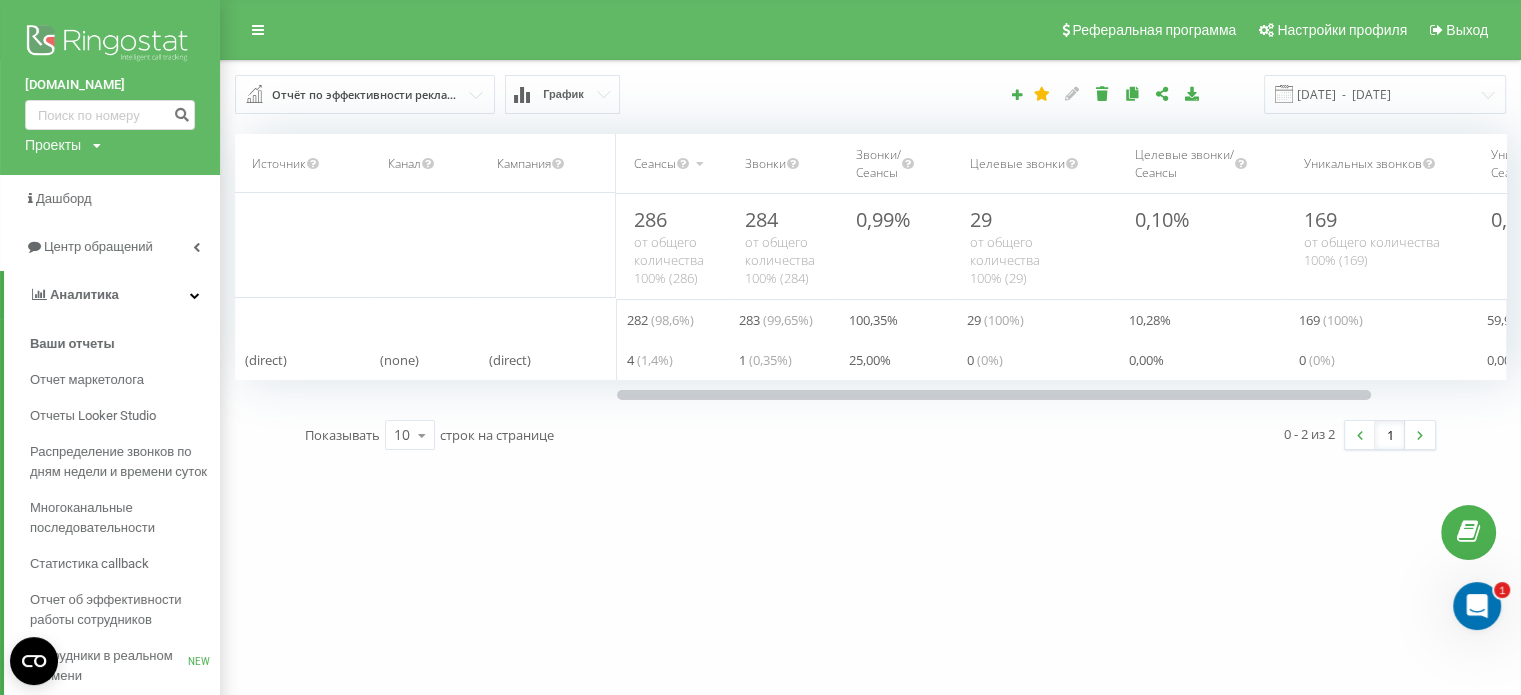 click on "Отчёт по эффективности рекламных кампаний" at bounding box center [366, 95] 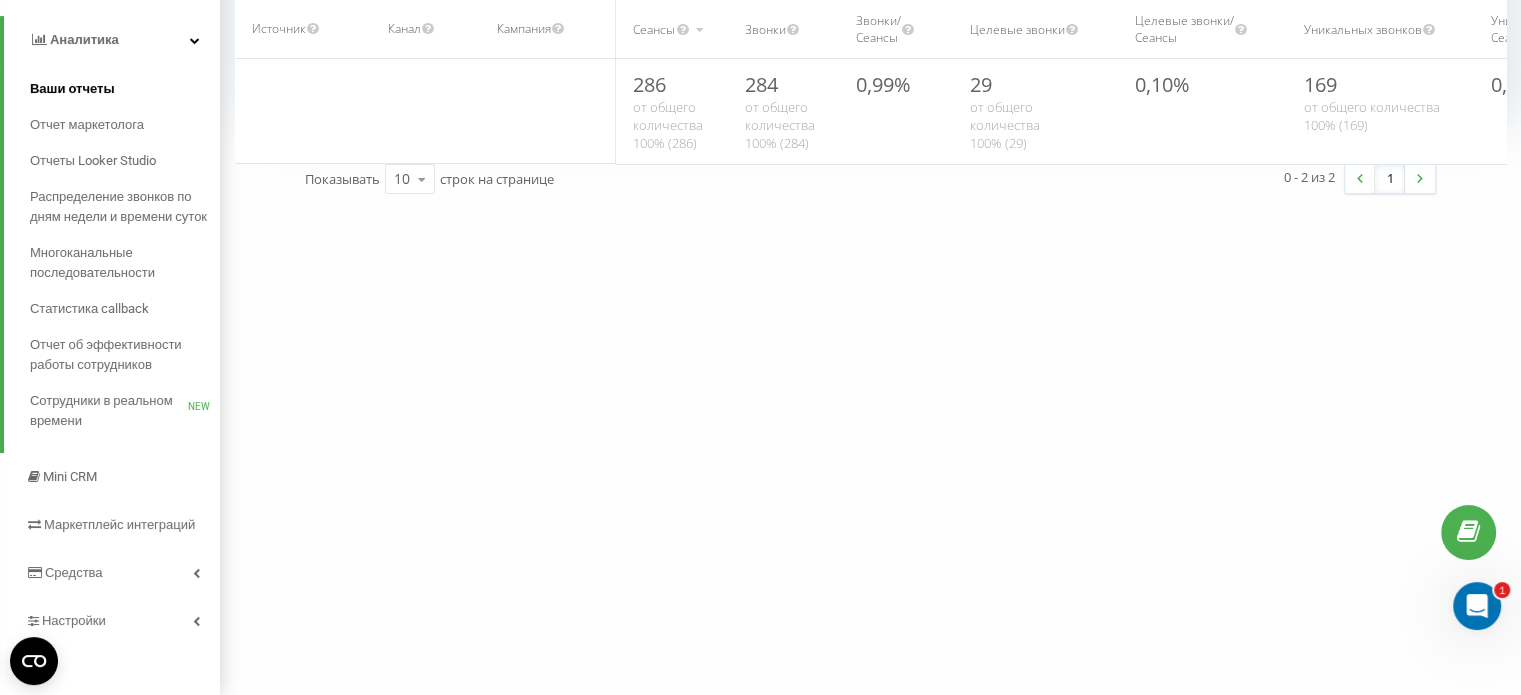click on "Ваши отчеты" at bounding box center (72, 89) 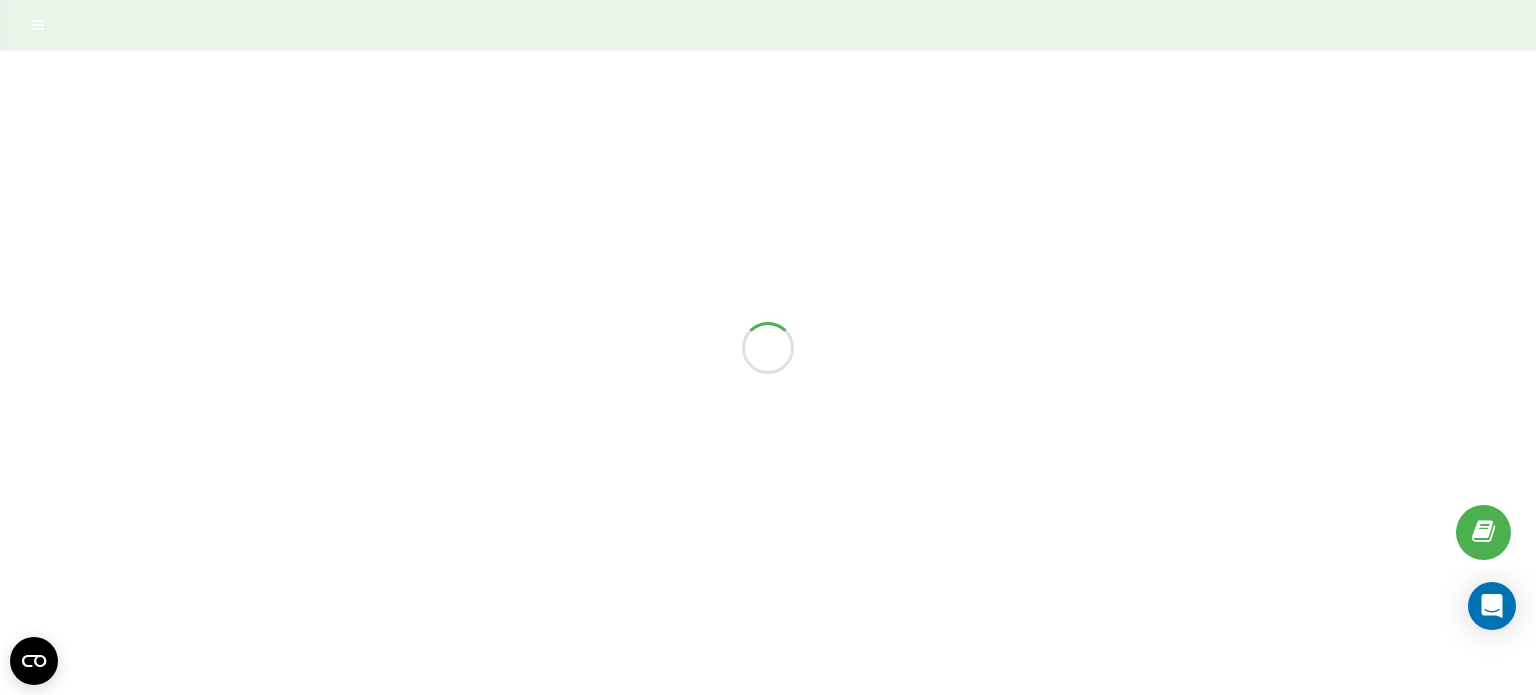 scroll, scrollTop: 0, scrollLeft: 0, axis: both 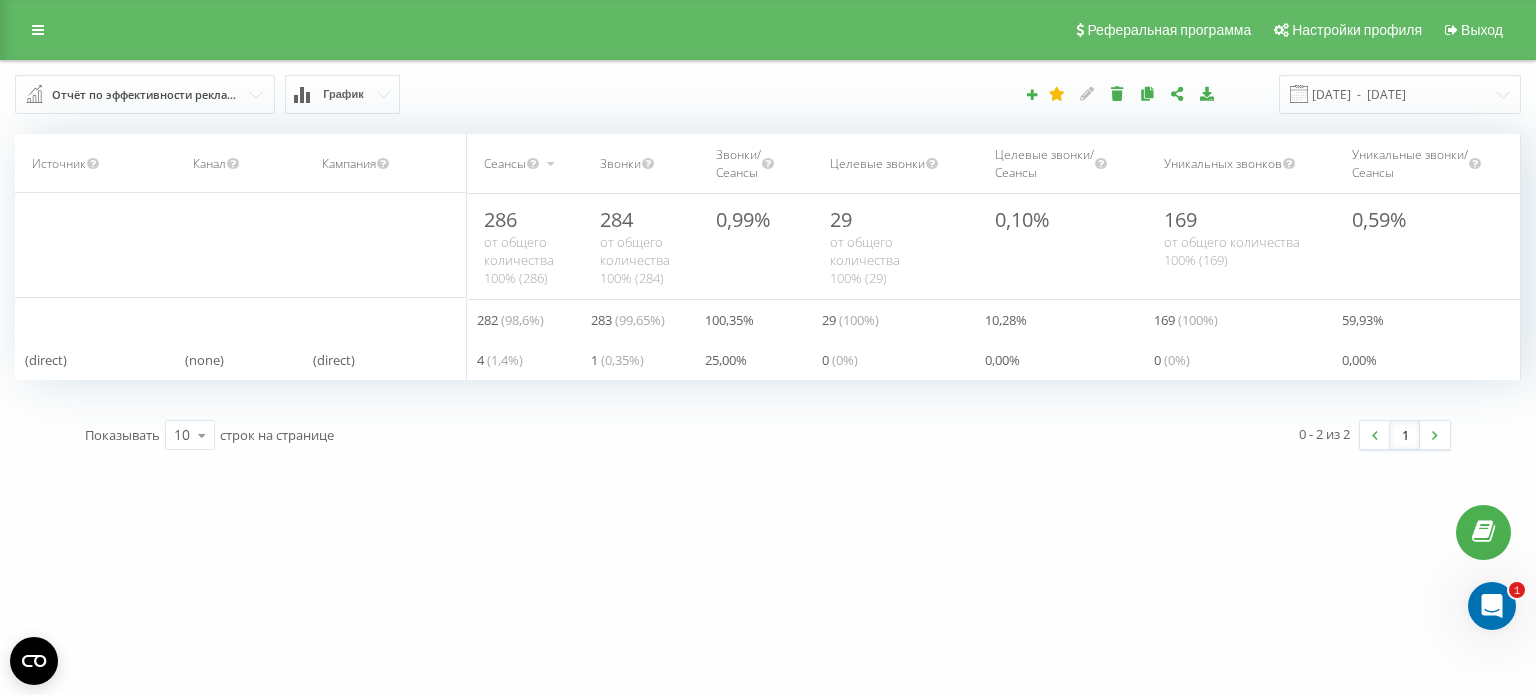 click on "График" at bounding box center [342, 94] 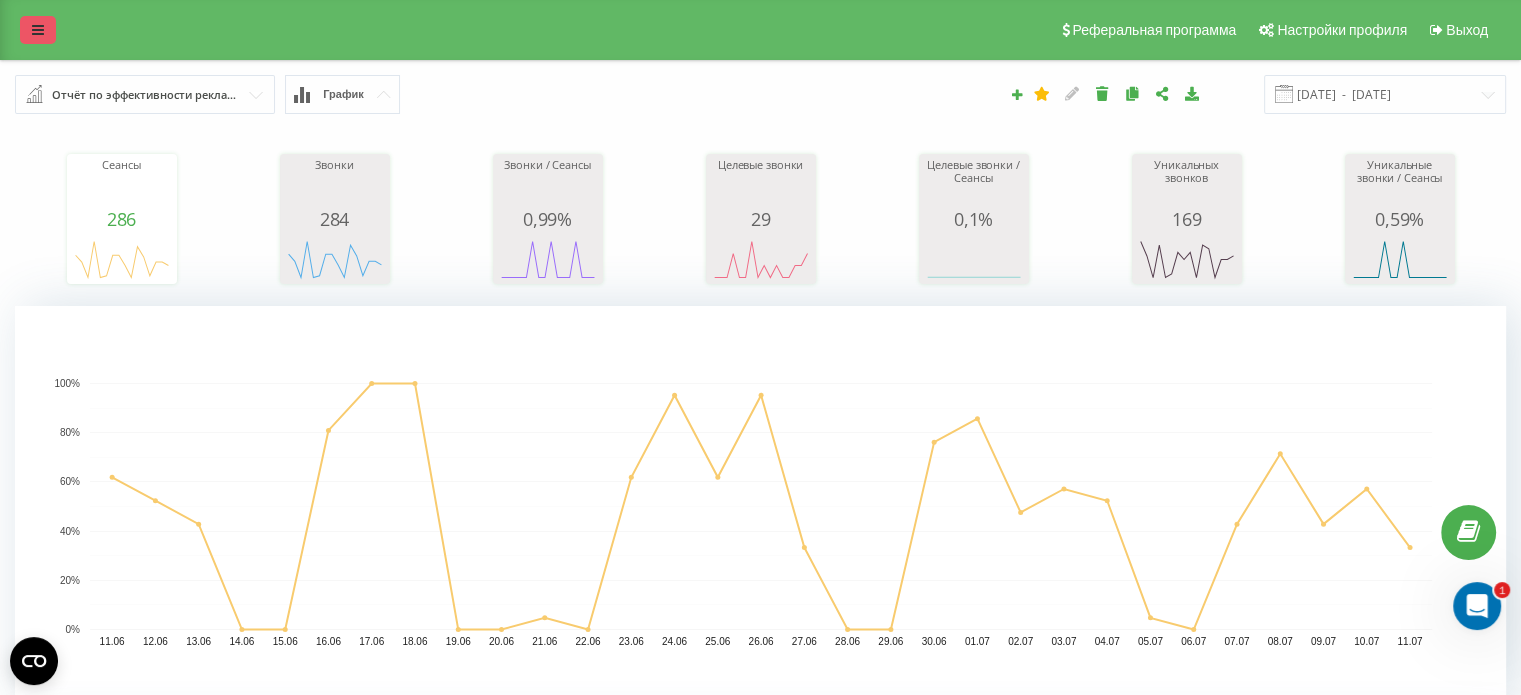 click at bounding box center (38, 30) 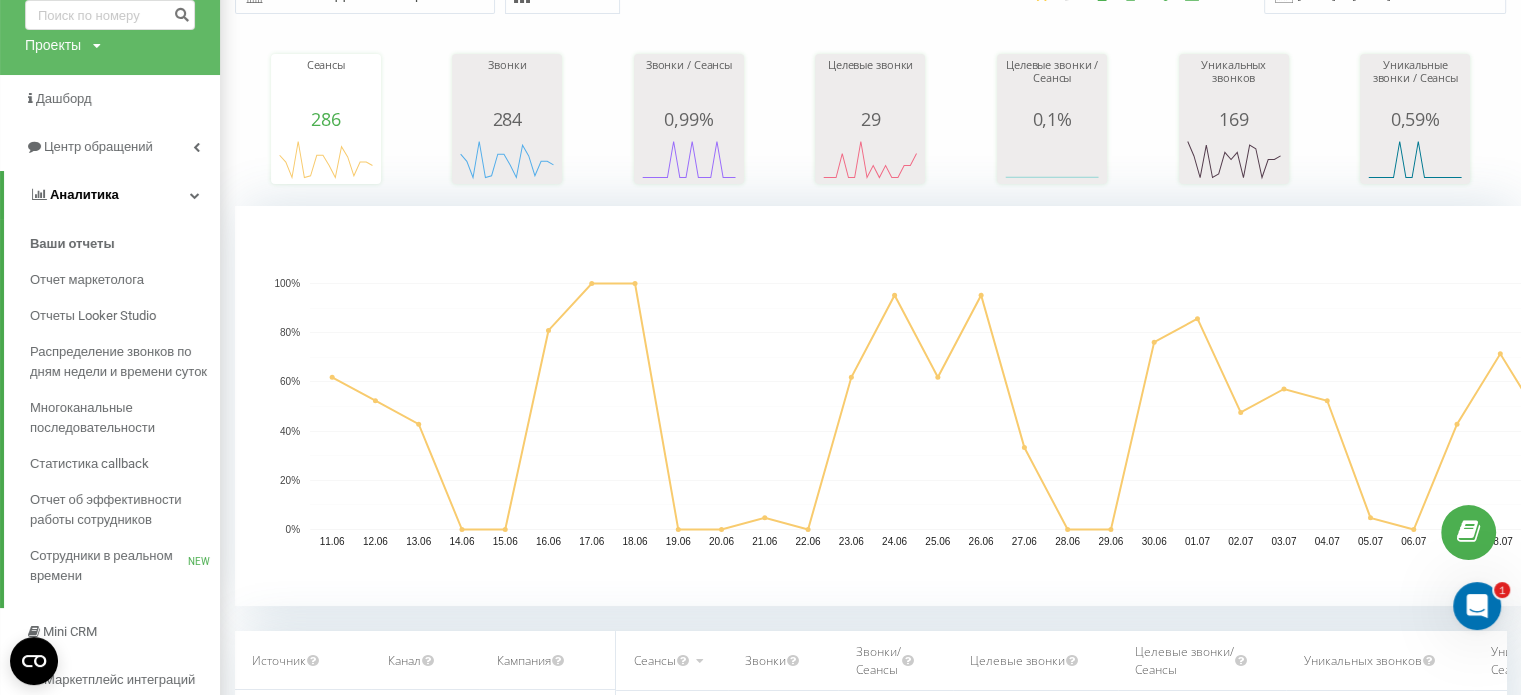 click on "Аналитика" at bounding box center [112, 195] 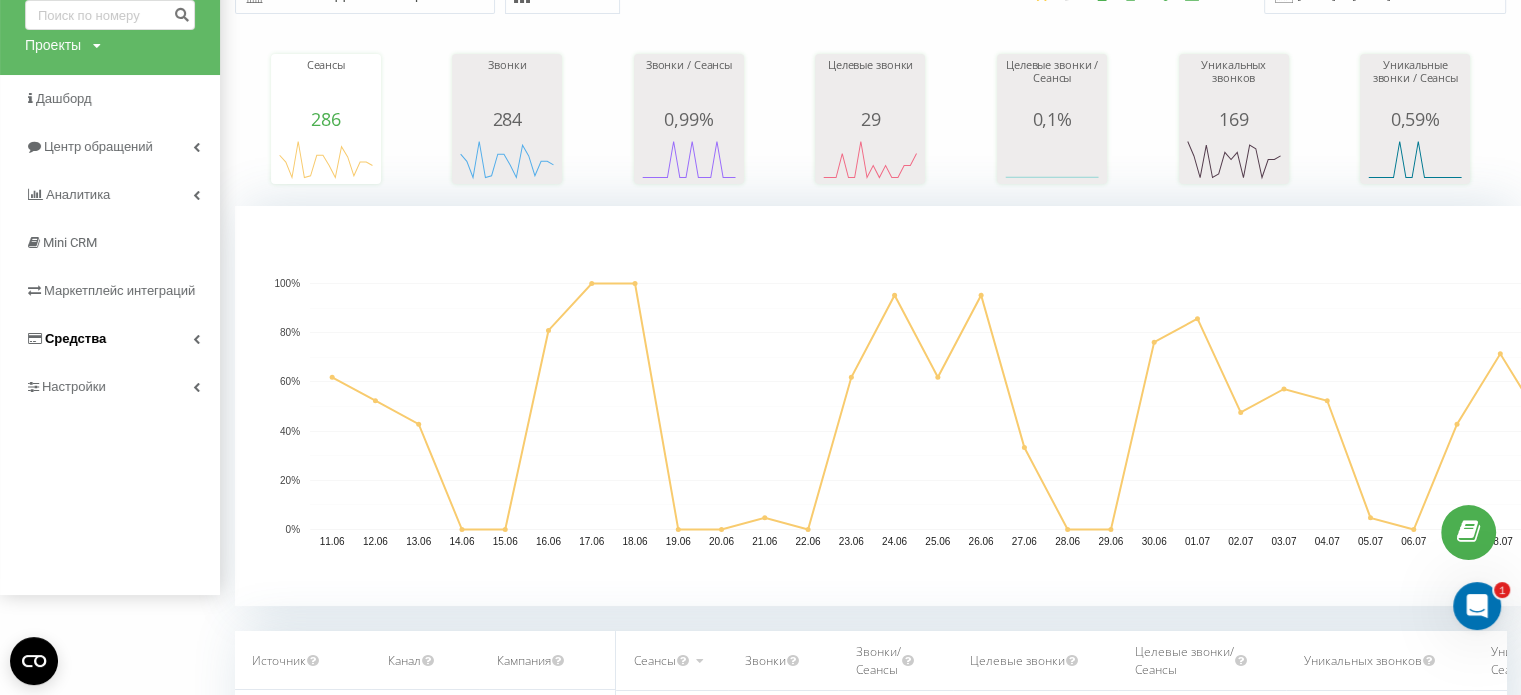 click on "Средства" at bounding box center (110, 339) 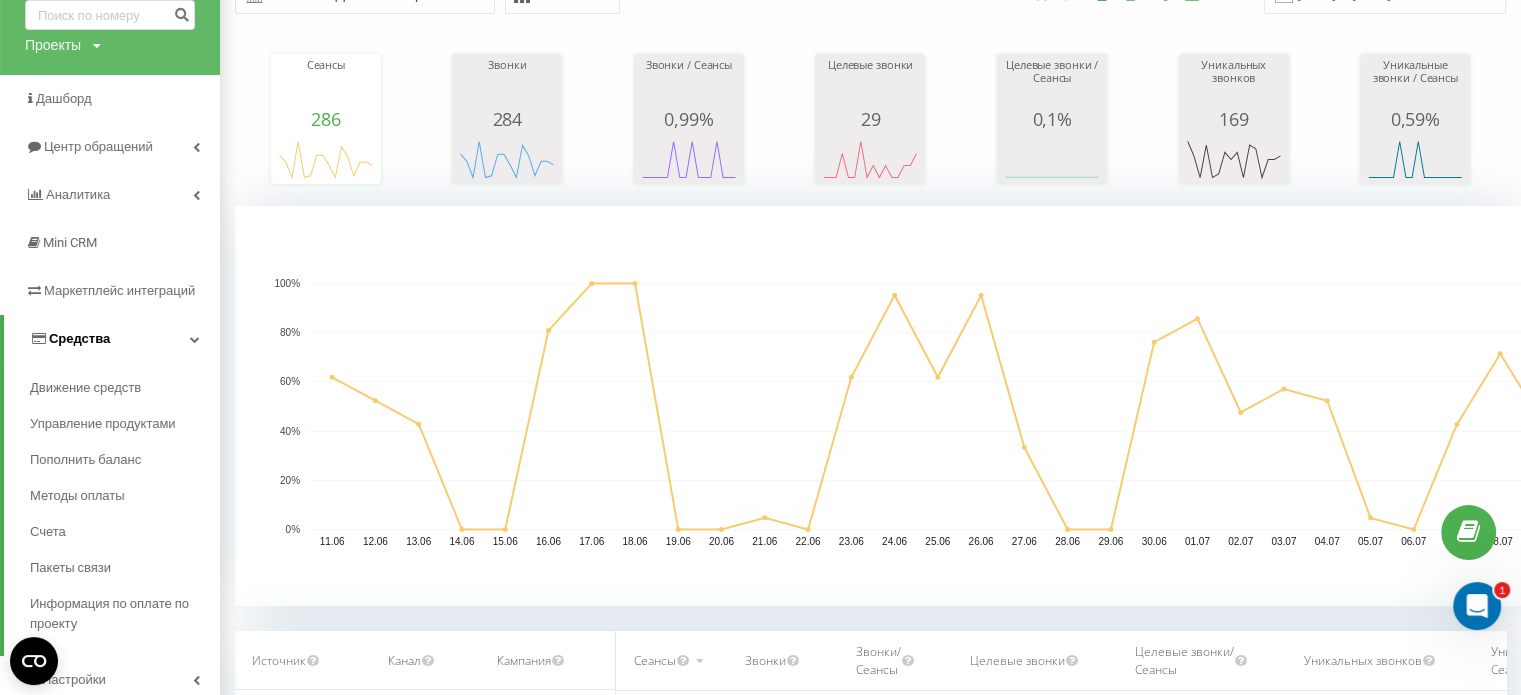 click on "Средства" at bounding box center [112, 339] 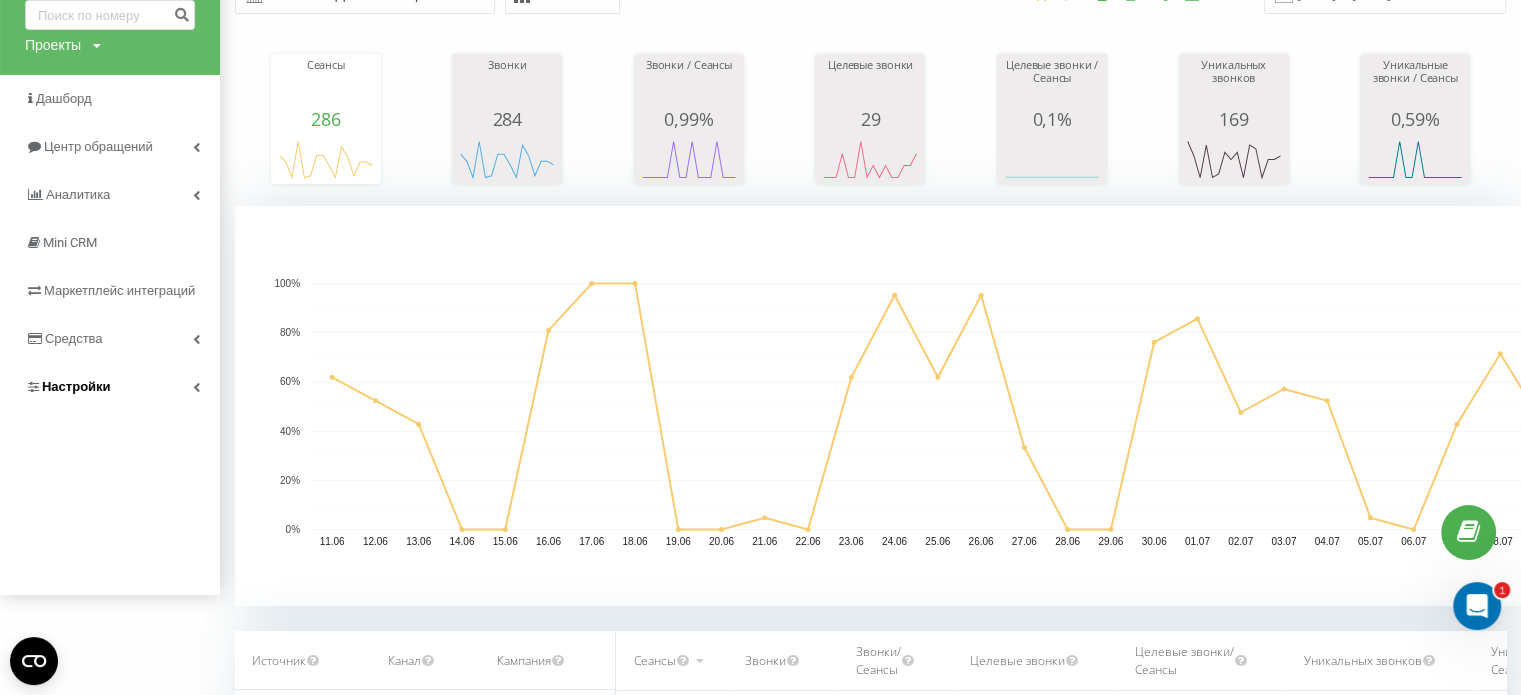click on "Настройки" at bounding box center (110, 387) 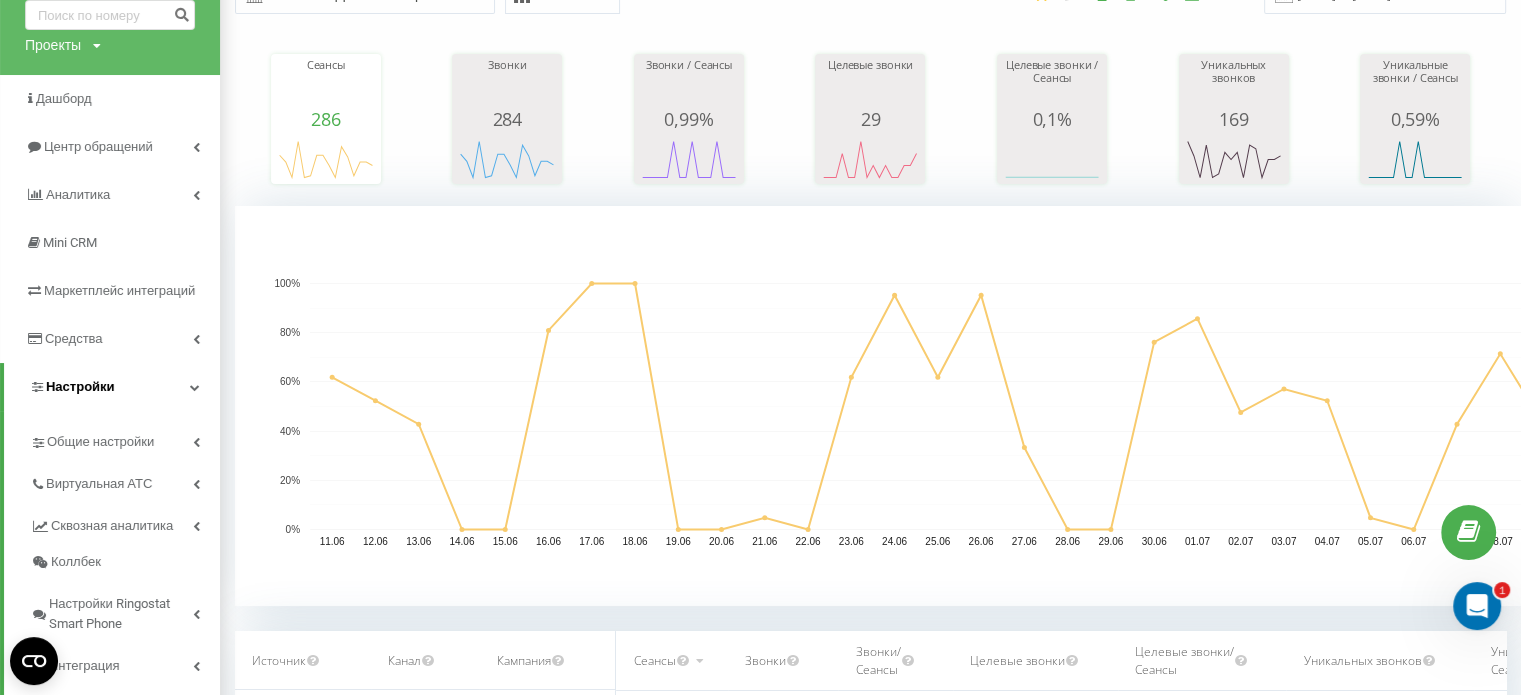 click on "Настройки" at bounding box center (112, 387) 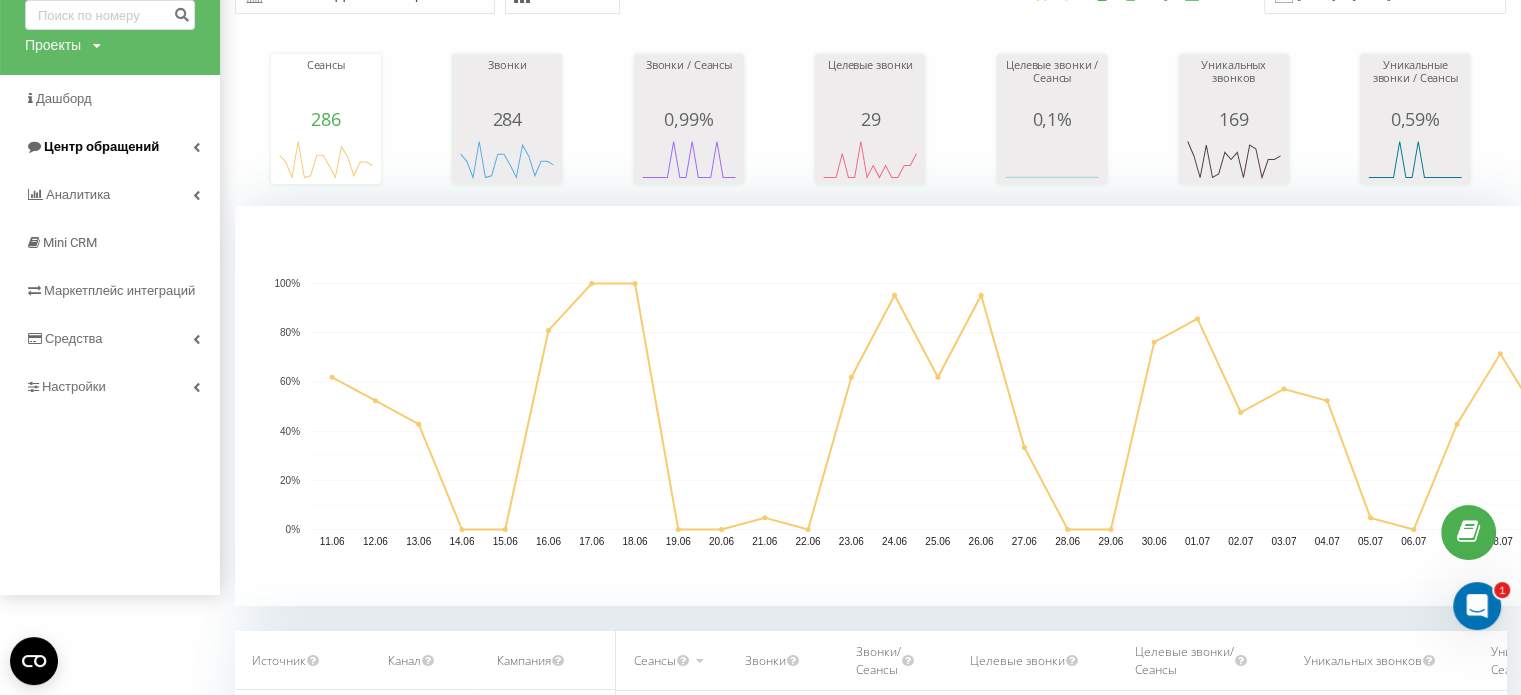 click at bounding box center (196, 147) 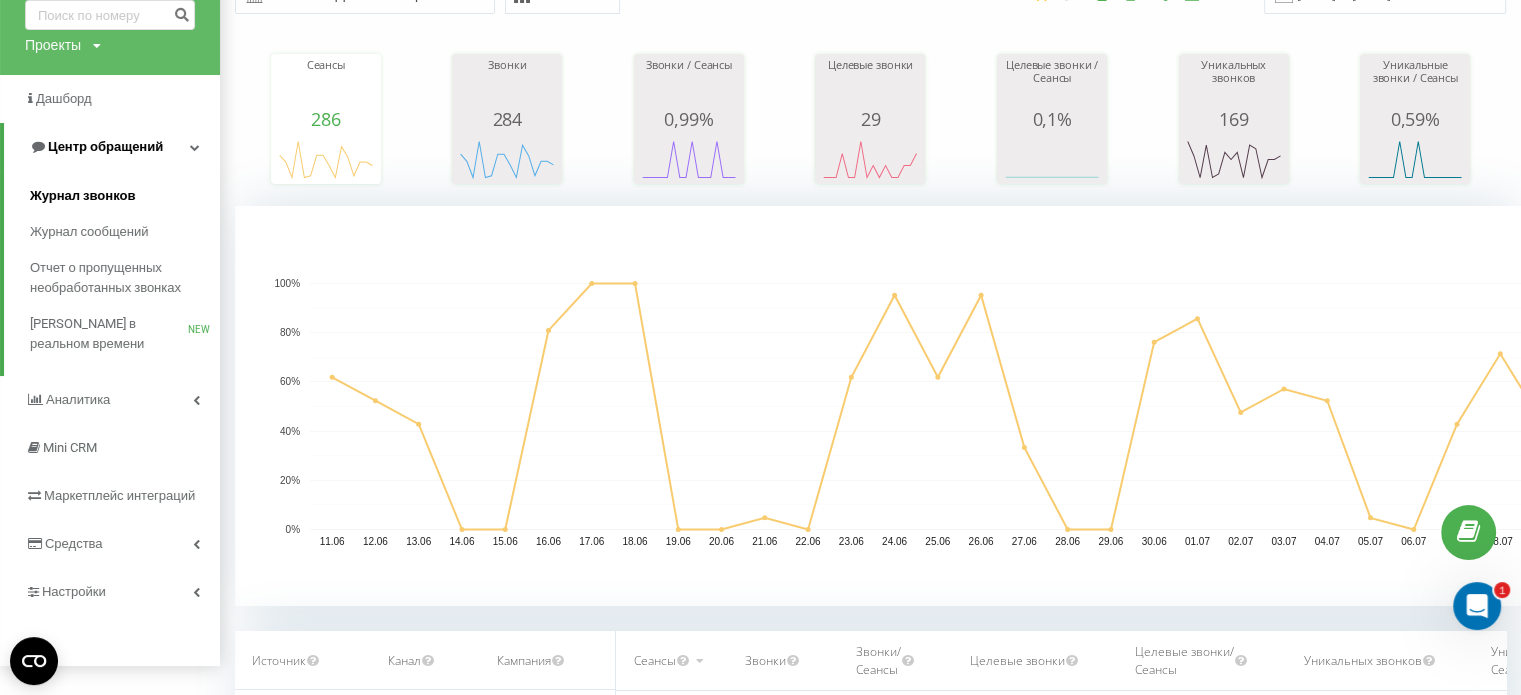 click on "Журнал звонков" at bounding box center (82, 196) 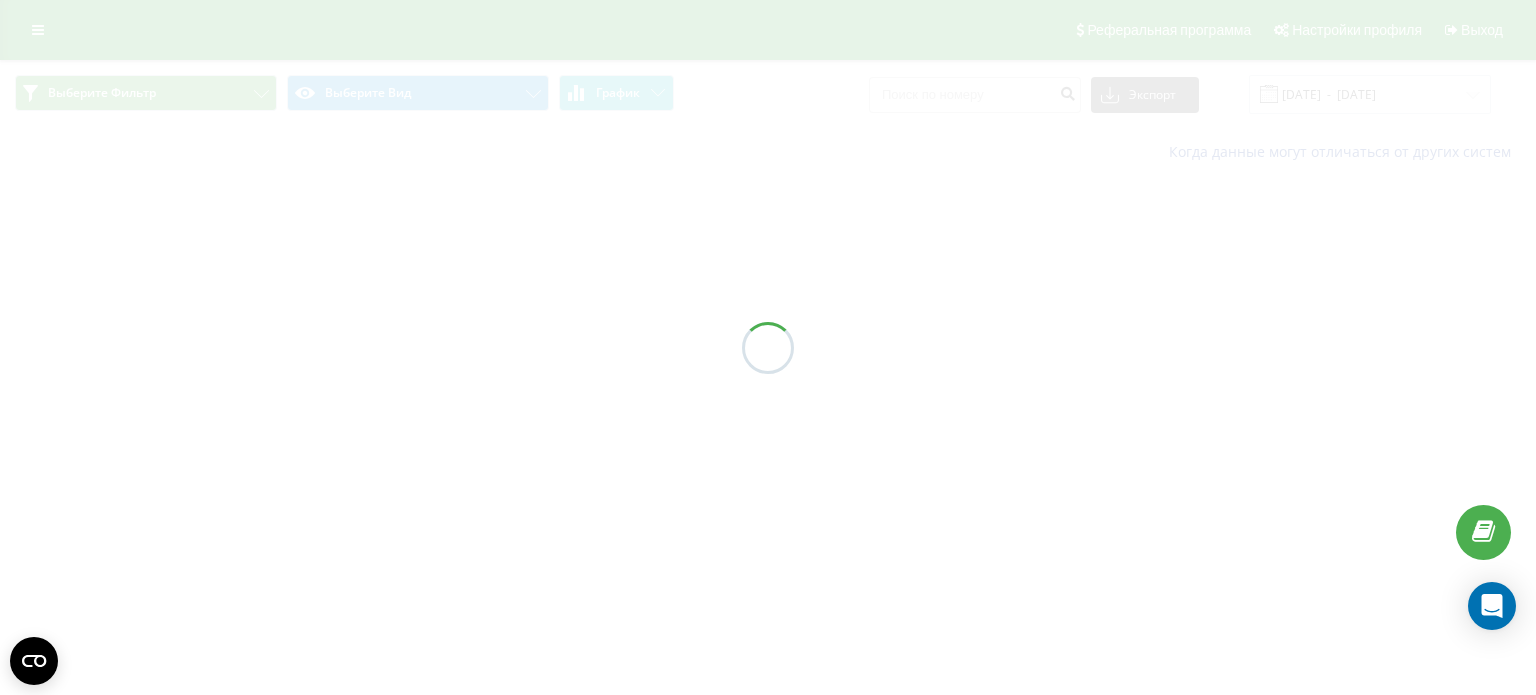 scroll, scrollTop: 0, scrollLeft: 0, axis: both 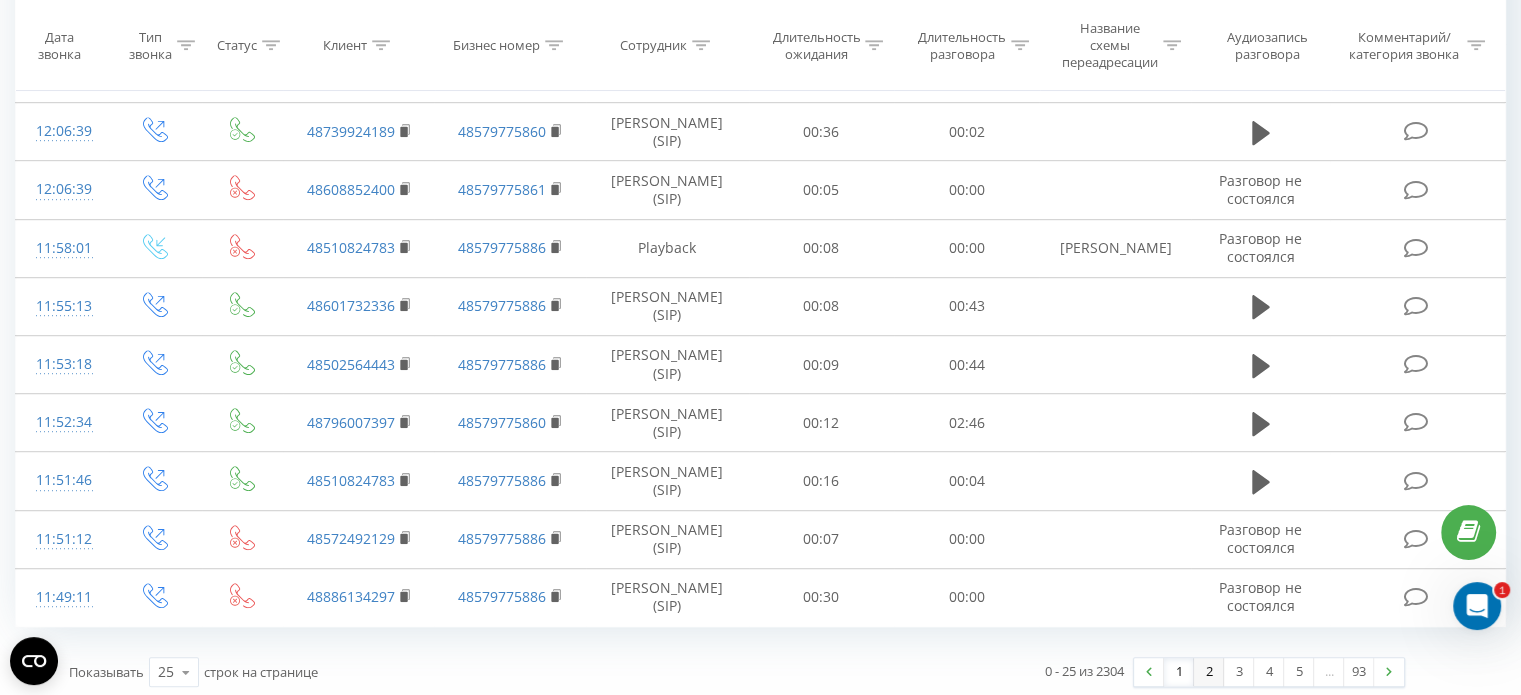 click on "2" at bounding box center [1209, 672] 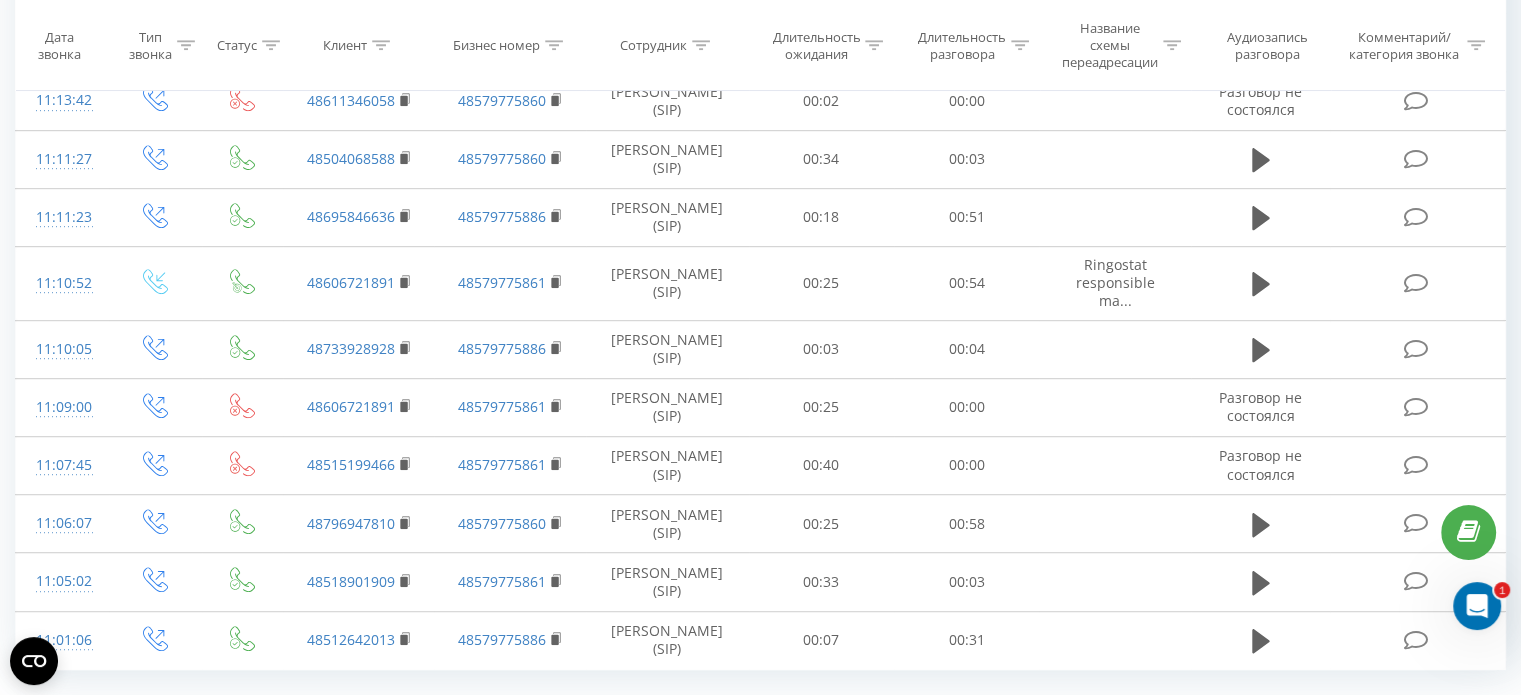 scroll, scrollTop: 1175, scrollLeft: 0, axis: vertical 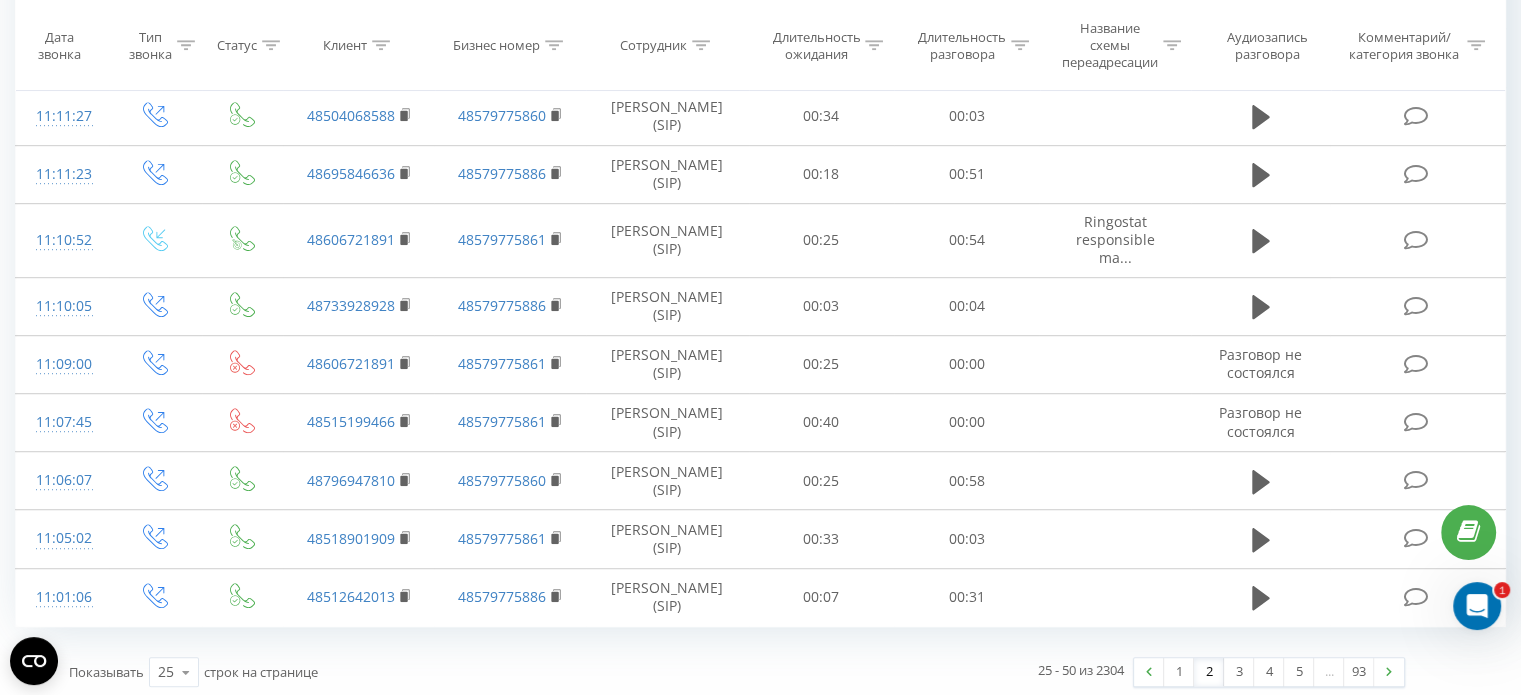 click on "25 - 50 из 2304 1 2 3 4 5 ... 93" at bounding box center (1078, 672) 